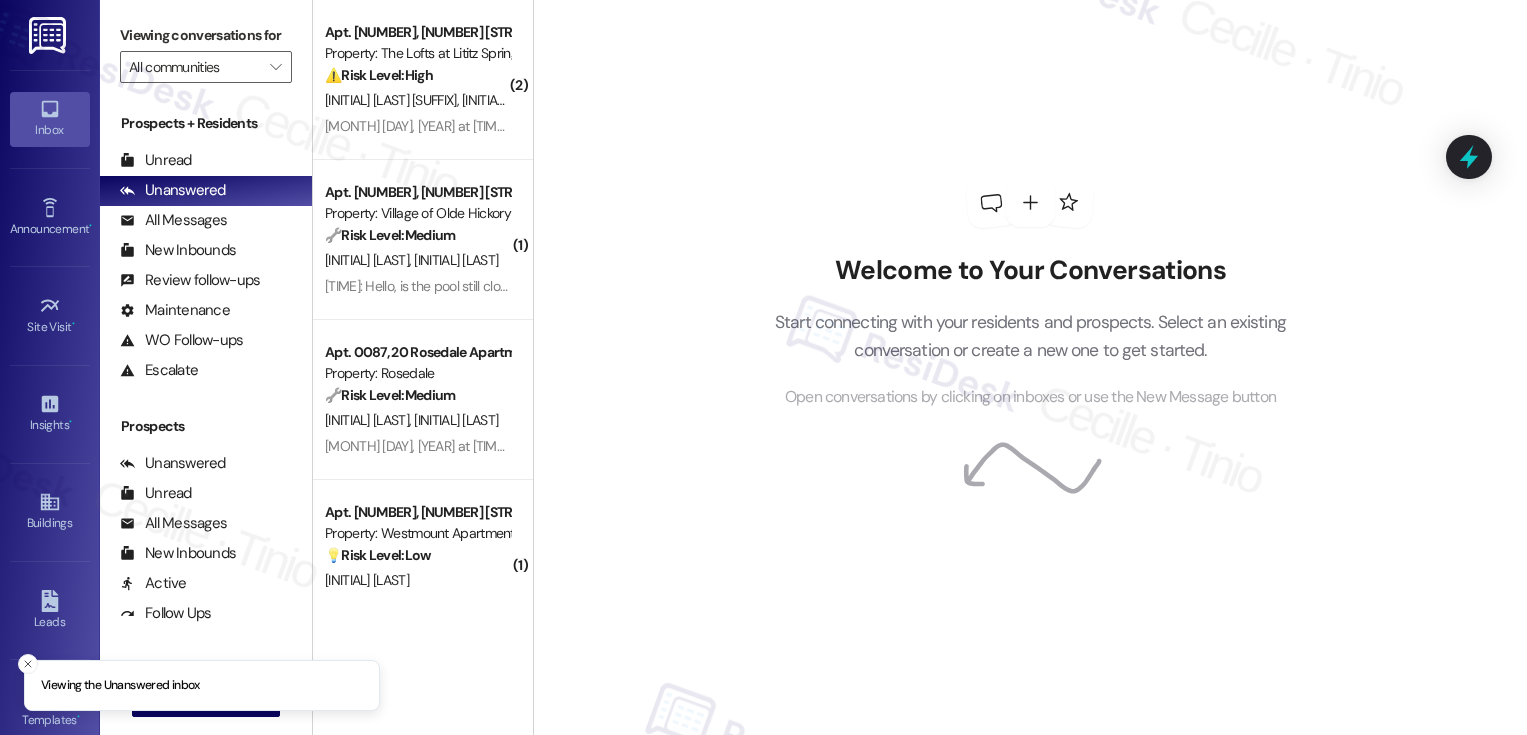 scroll, scrollTop: 0, scrollLeft: 0, axis: both 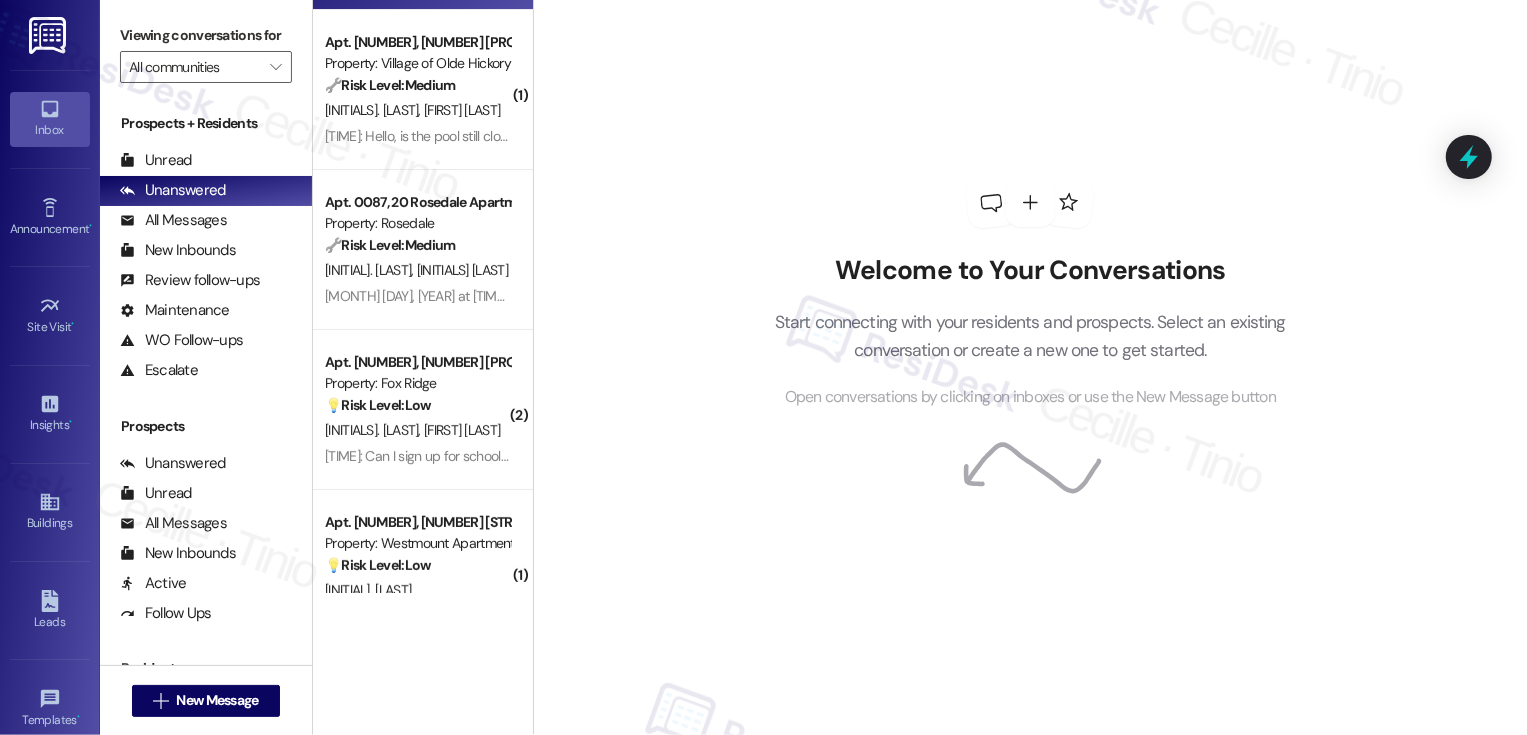 click on "9:47 AM: Hello, is the pool still closed? 9:47 AM: Hello, is the pool still closed?" at bounding box center (426, 136) 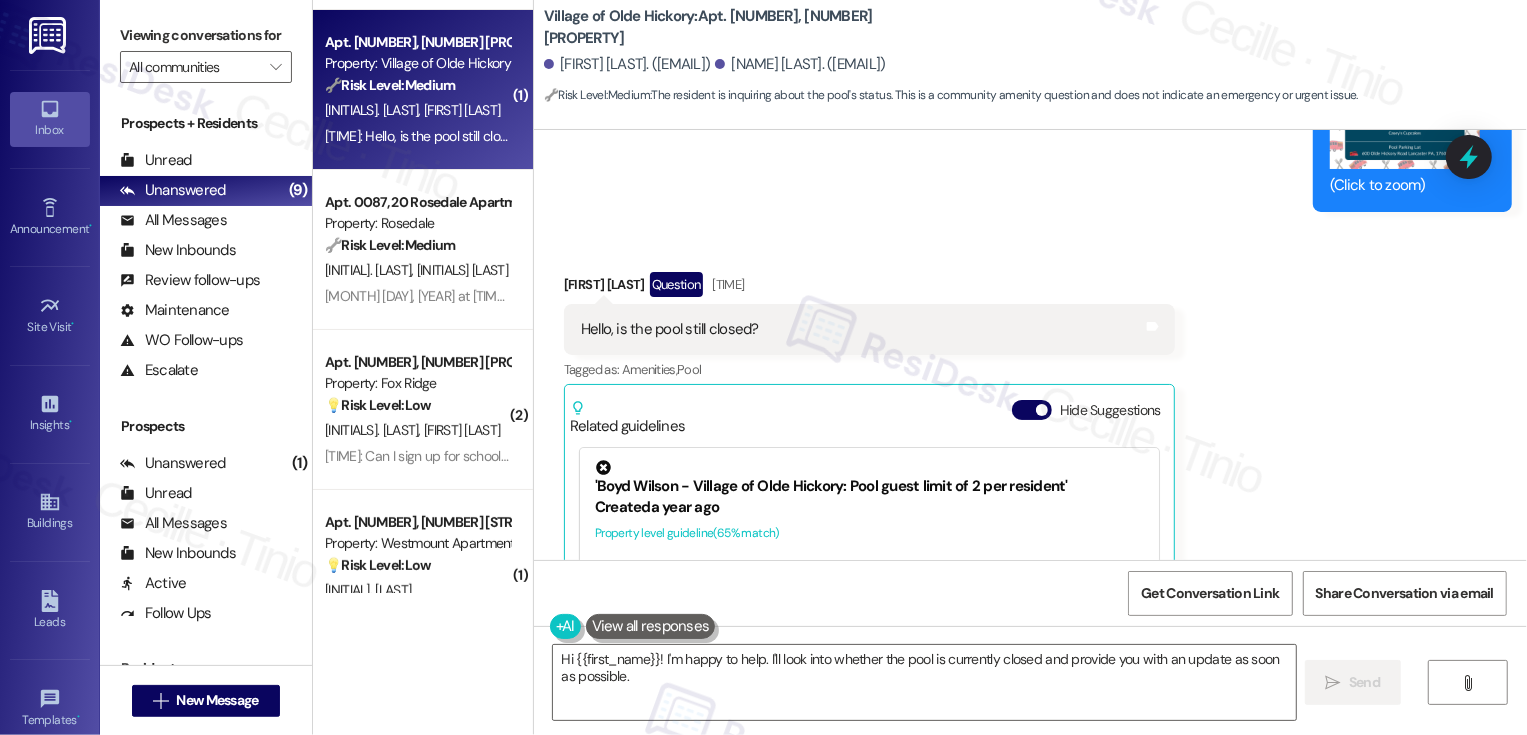 scroll, scrollTop: 9495, scrollLeft: 0, axis: vertical 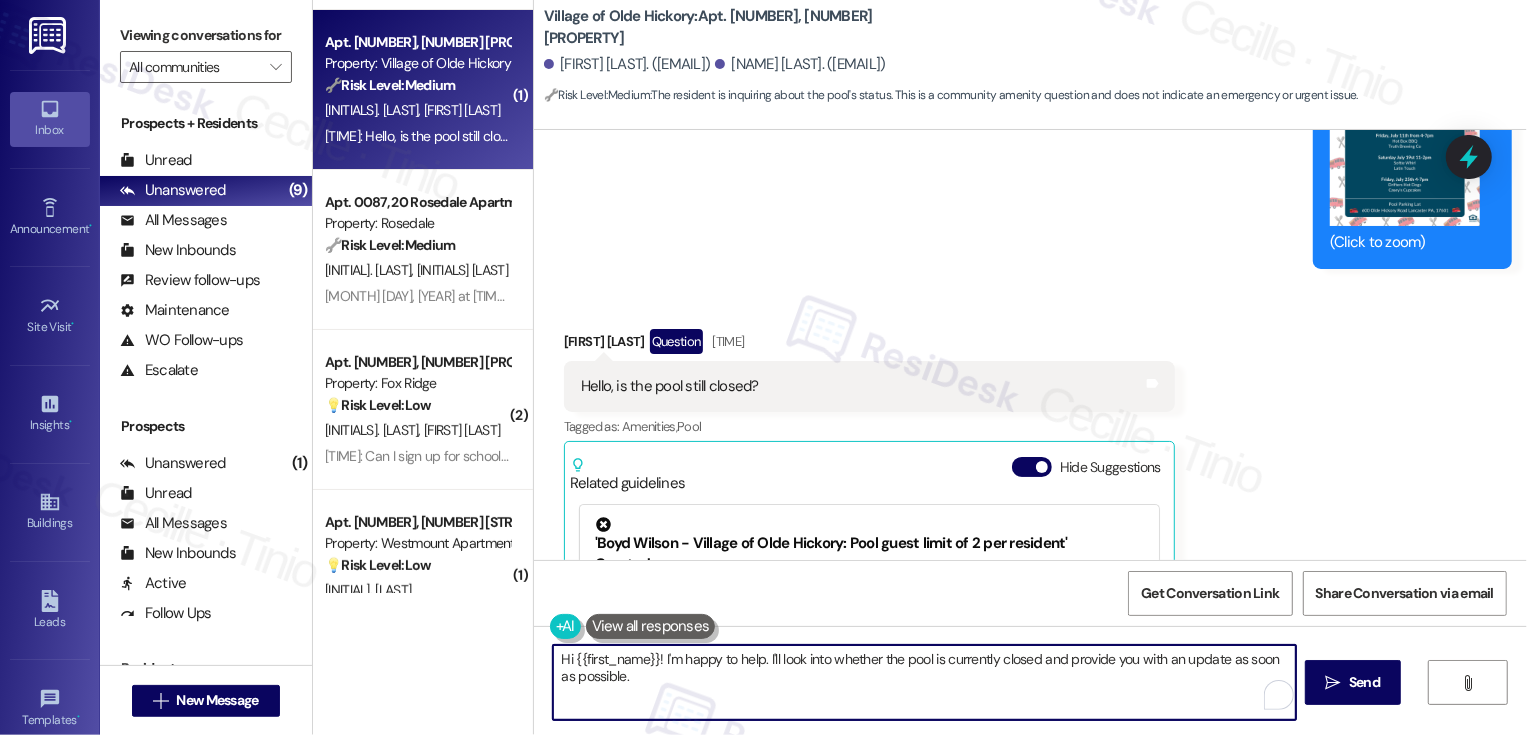 drag, startPoint x: 665, startPoint y: 666, endPoint x: 686, endPoint y: 720, distance: 57.939625 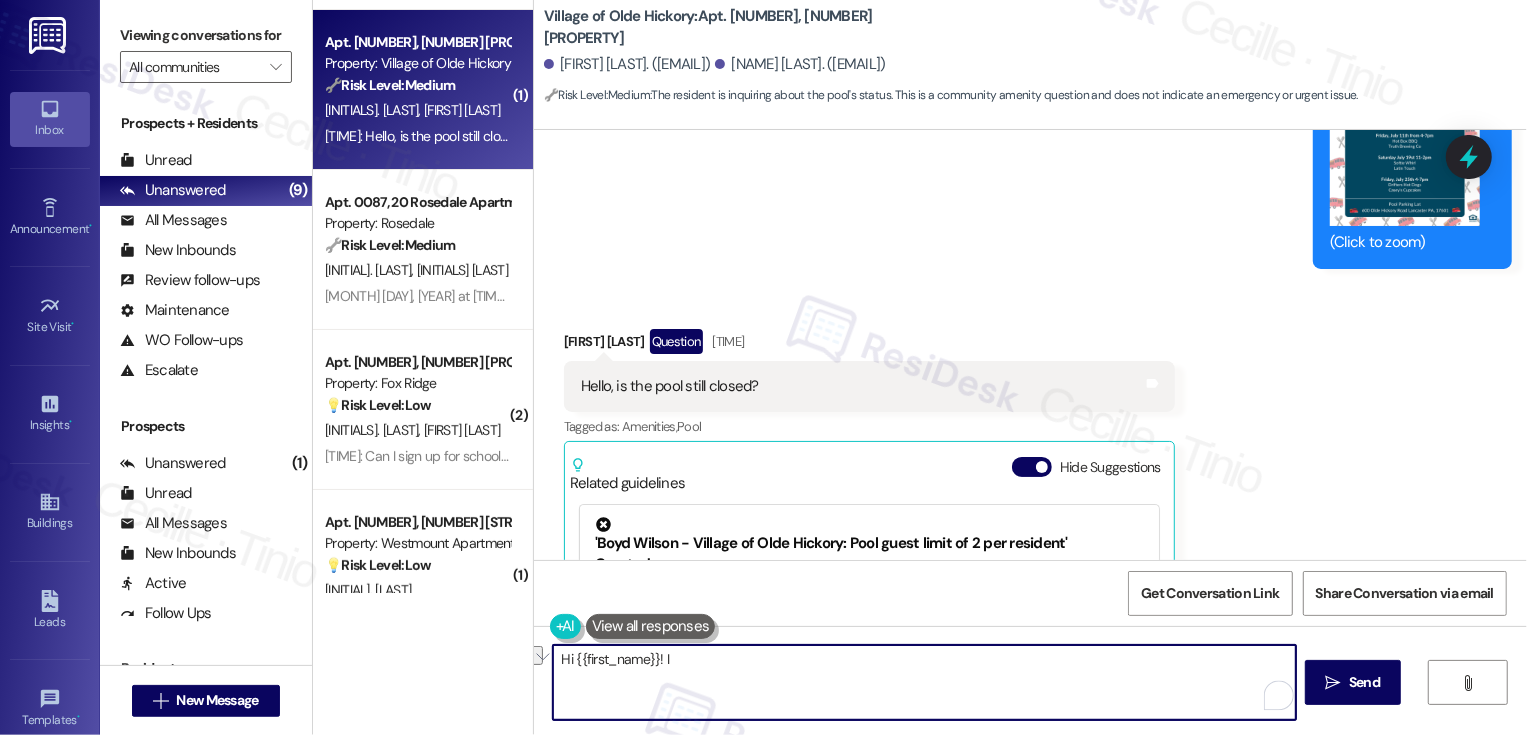 type on "I" 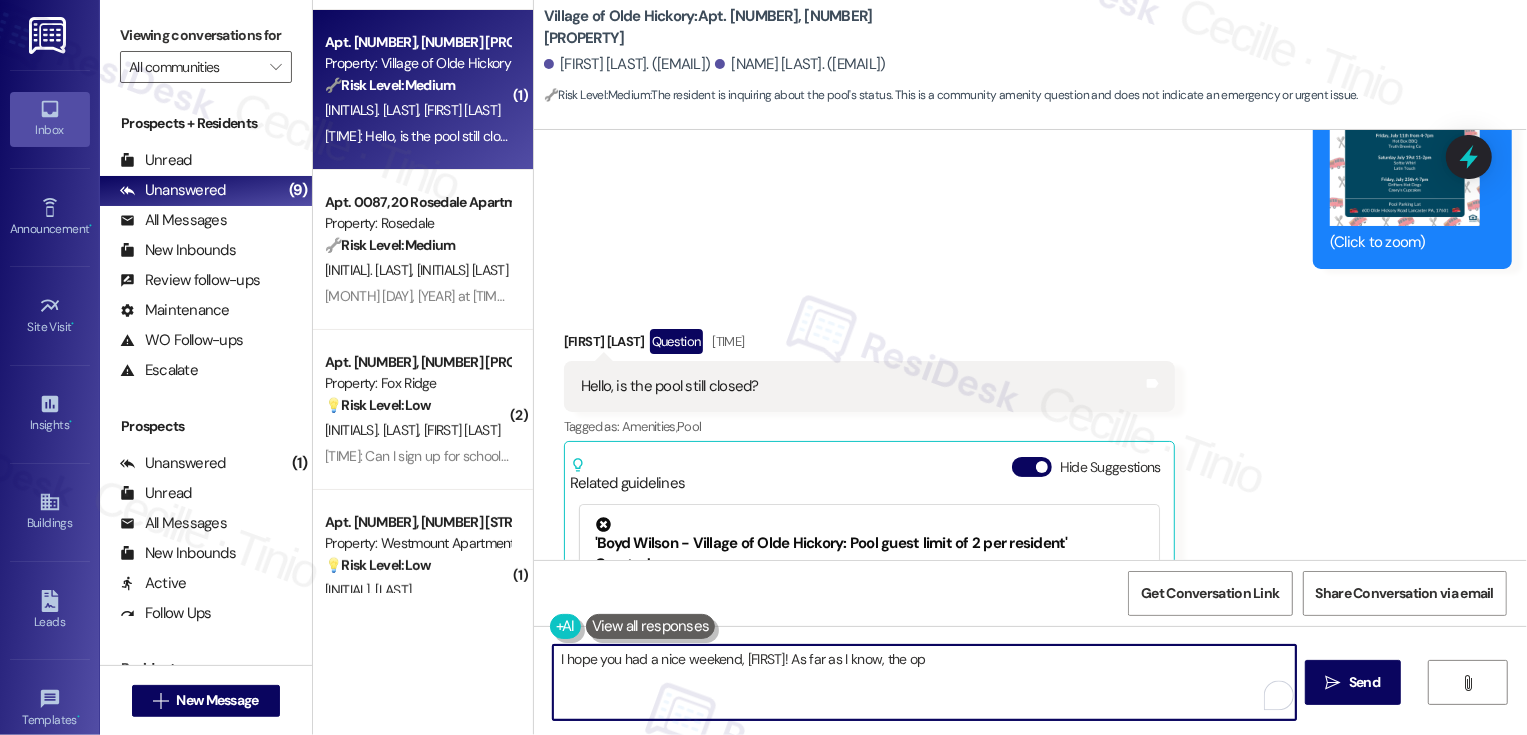 drag, startPoint x: 778, startPoint y: 659, endPoint x: 994, endPoint y: 655, distance: 216.03703 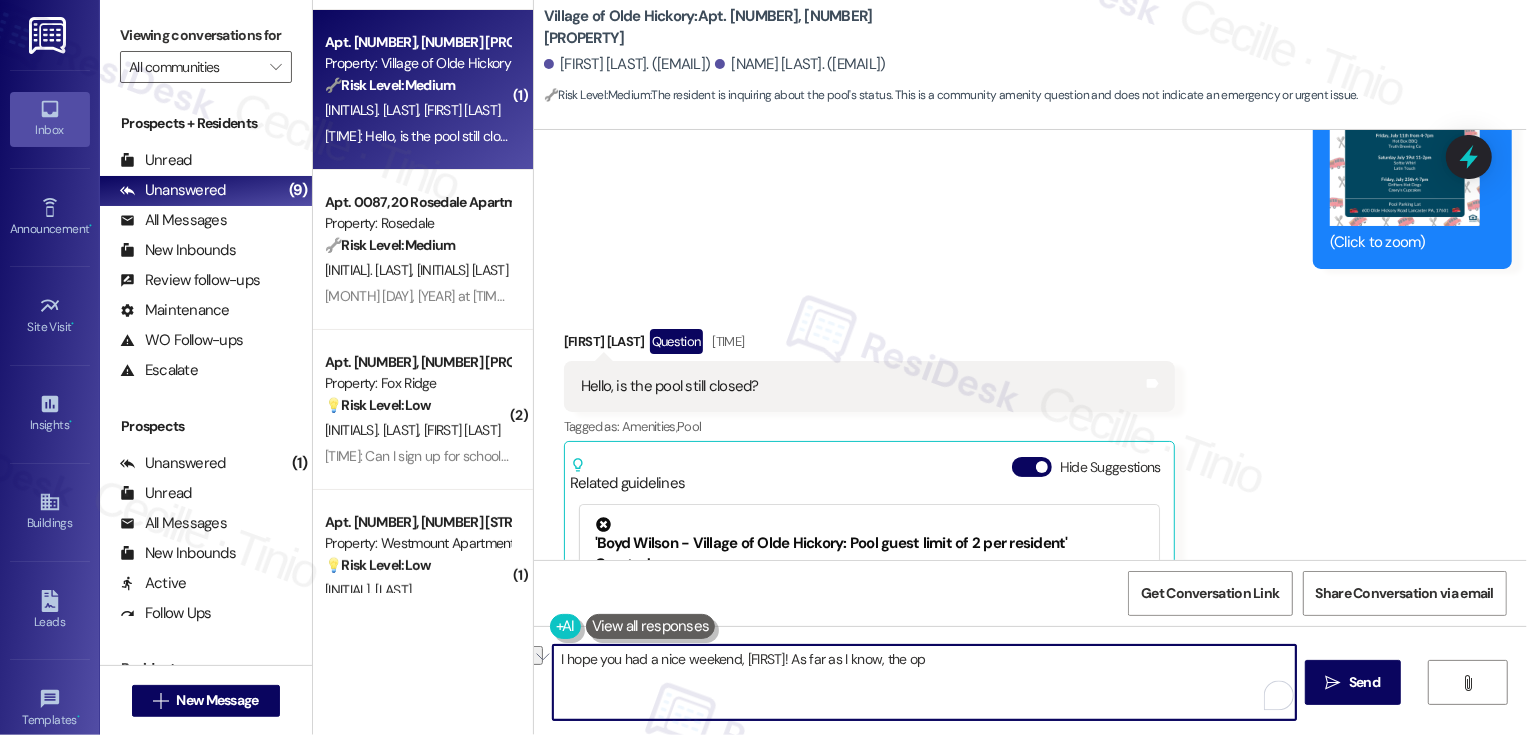 drag, startPoint x: 771, startPoint y: 657, endPoint x: 1008, endPoint y: 669, distance: 237.3036 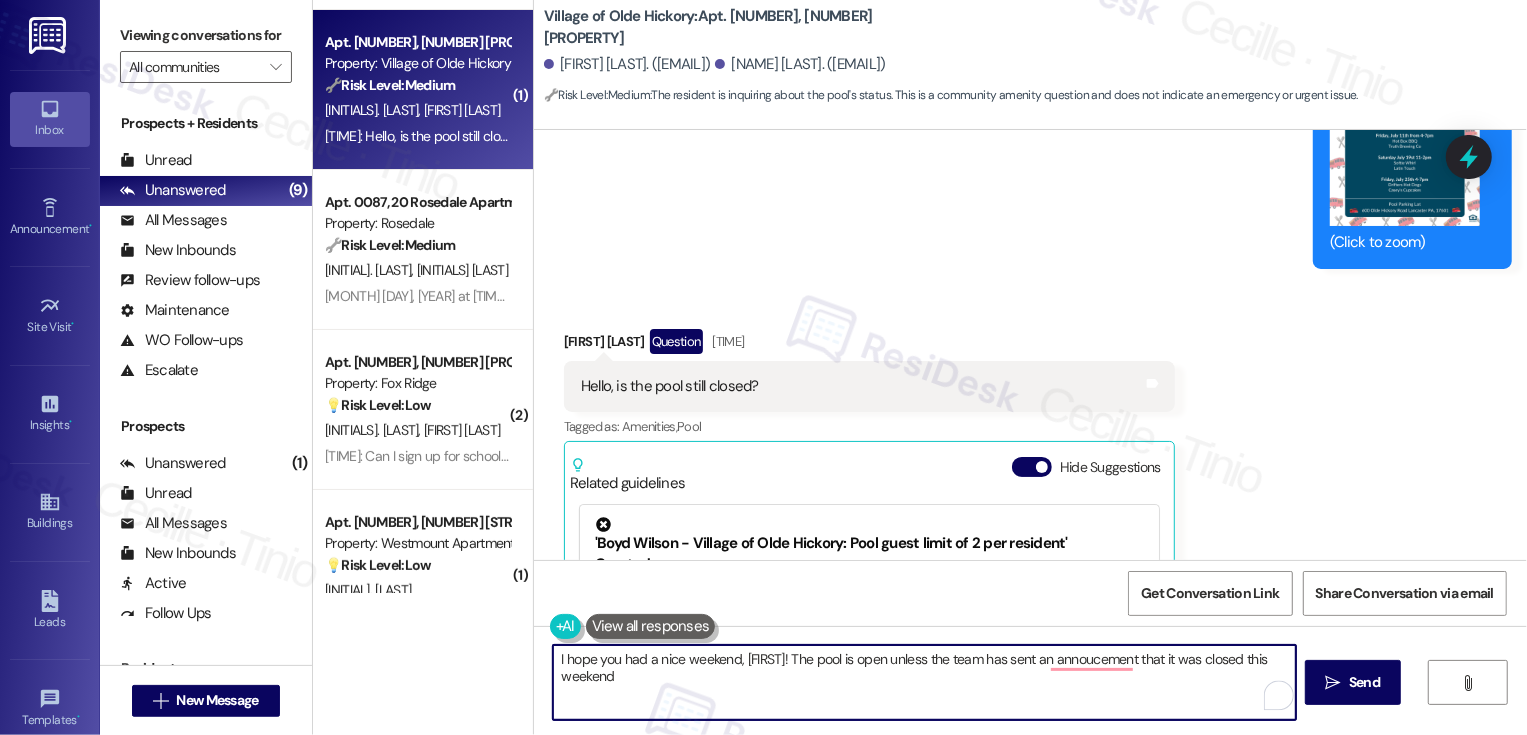 drag, startPoint x: 871, startPoint y: 656, endPoint x: 911, endPoint y: 705, distance: 63.25346 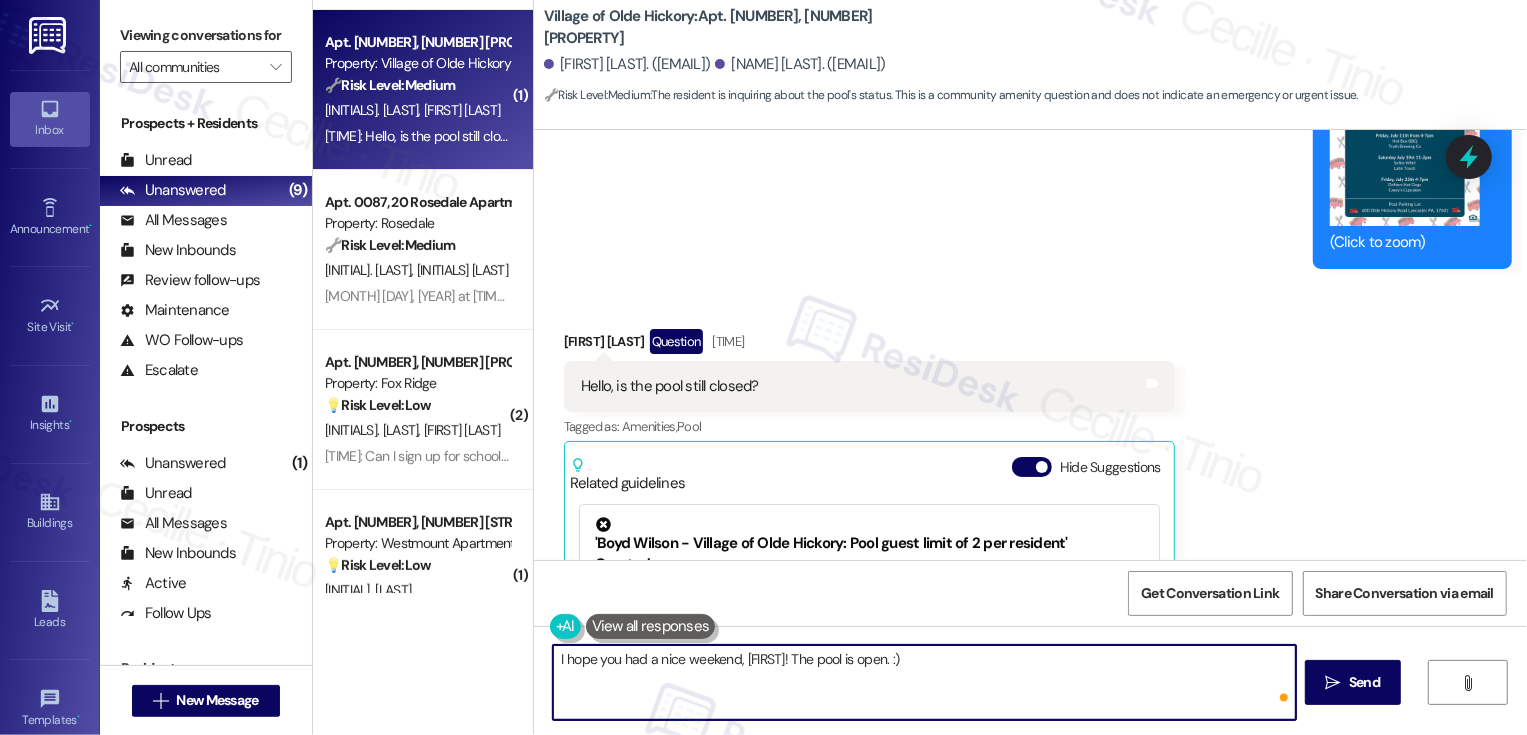 type on "I hope you had a nice weekend, [FIRST]! The pool is open. :)" 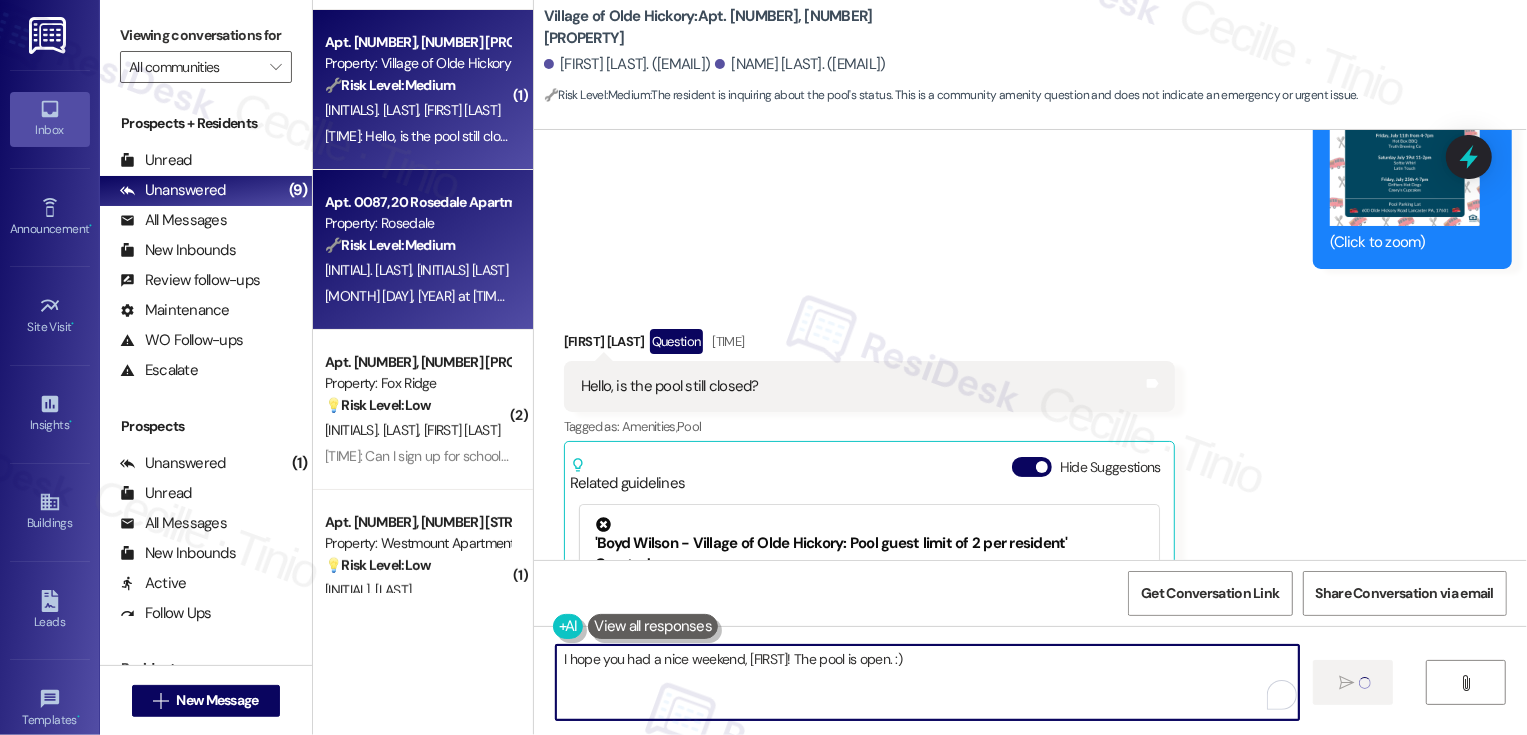 type 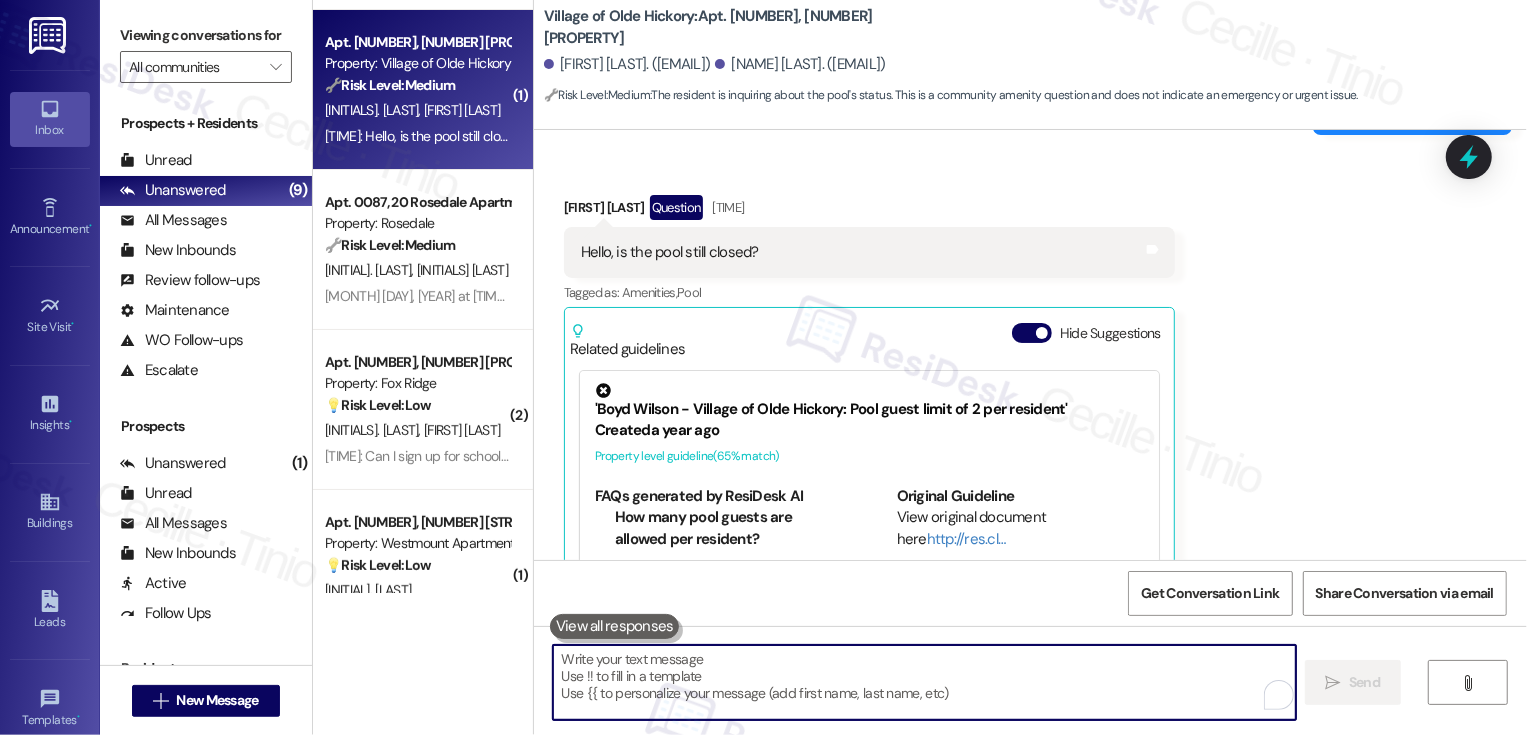 scroll, scrollTop: 9630, scrollLeft: 0, axis: vertical 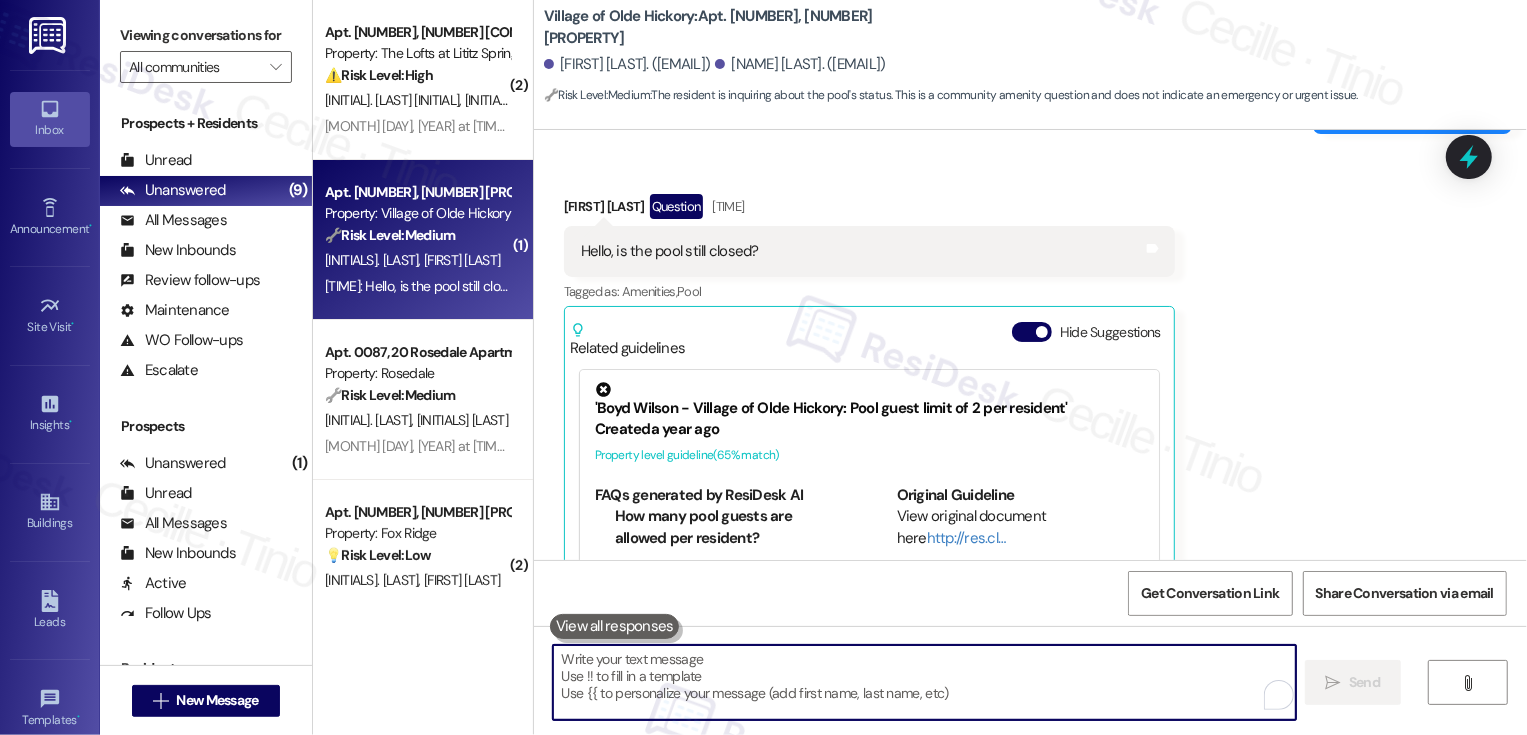 click on "[INITIAL]. [LAST] [INITIAL]. [LAST]" at bounding box center [417, 100] 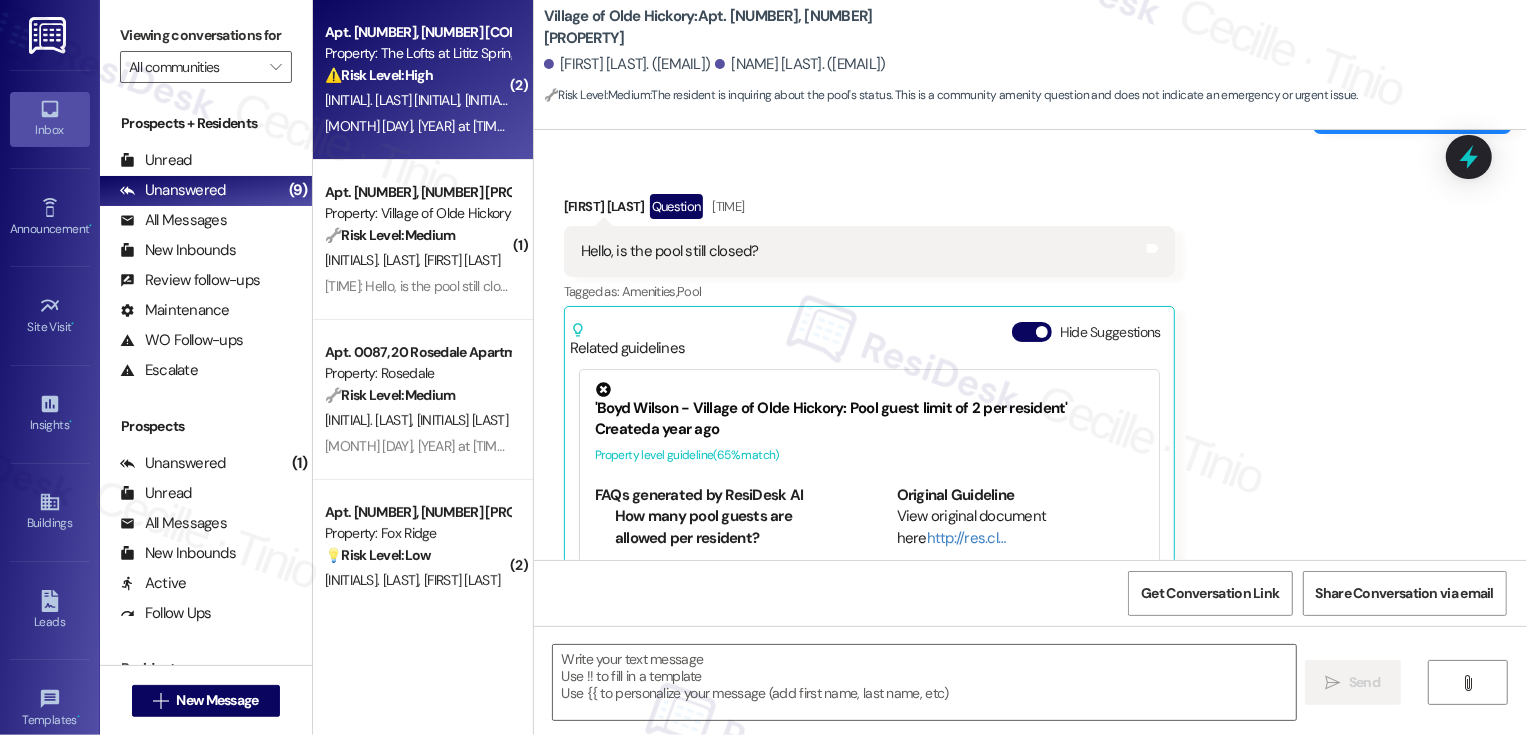type on "Fetching suggested responses. Please feel free to read through the conversation in the meantime." 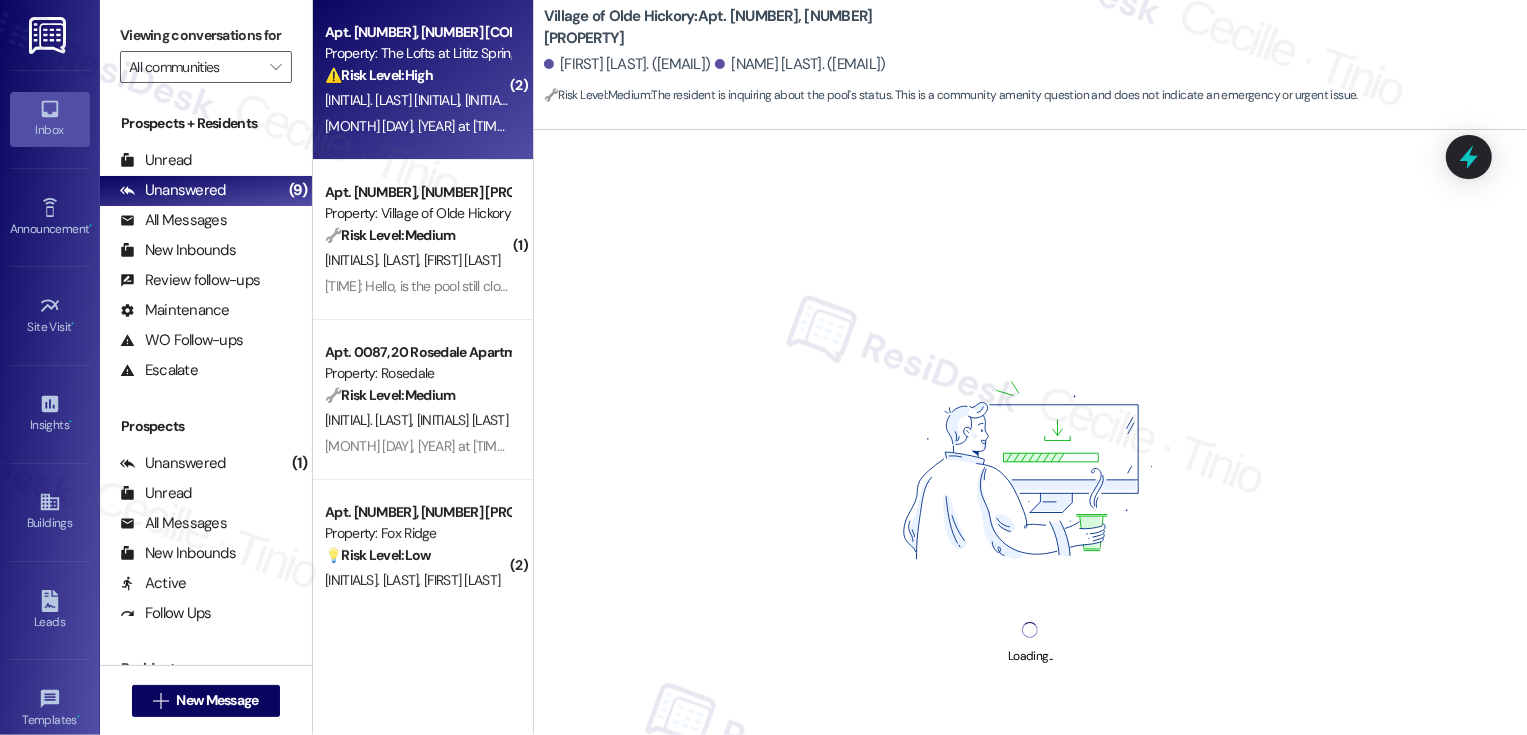 click on "[INITIAL]. [LAST] [INITIAL]. [LAST]" at bounding box center [417, 100] 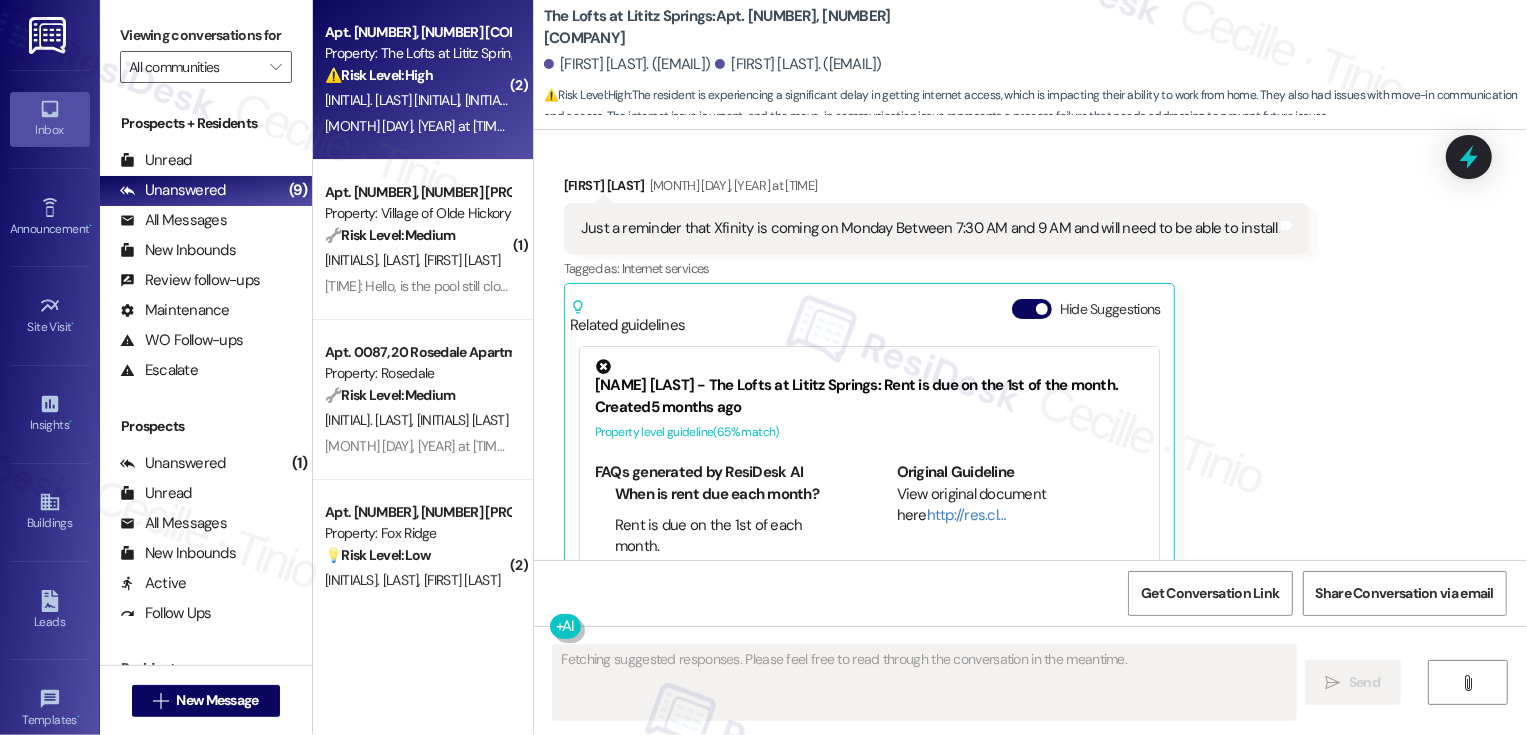 scroll, scrollTop: 891, scrollLeft: 0, axis: vertical 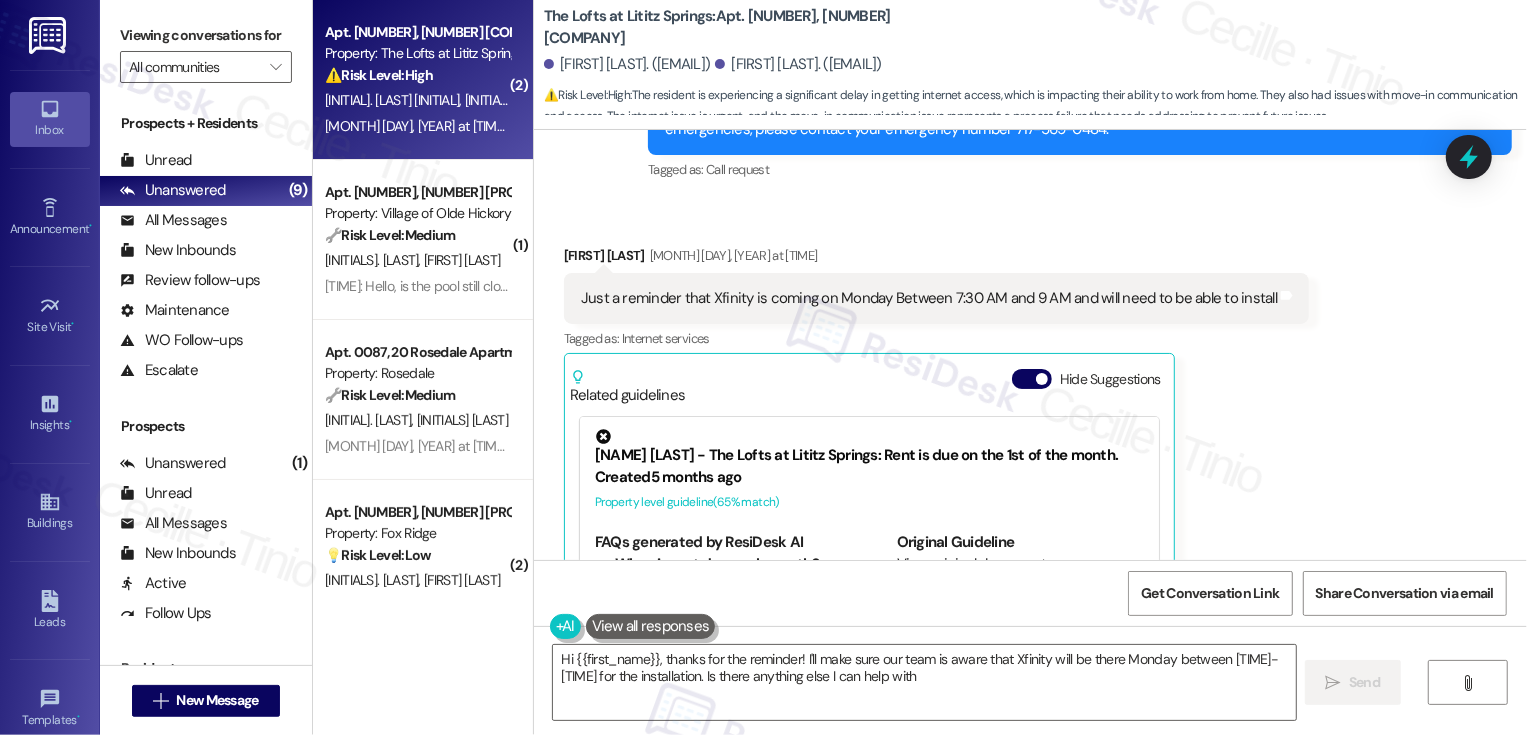 type on "Hi [FIRST], thanks for the reminder! I'll make sure our team is aware that Xfinity will be there Monday between [TIME]-[TIME] for the installation. Is there anything else I can help with?" 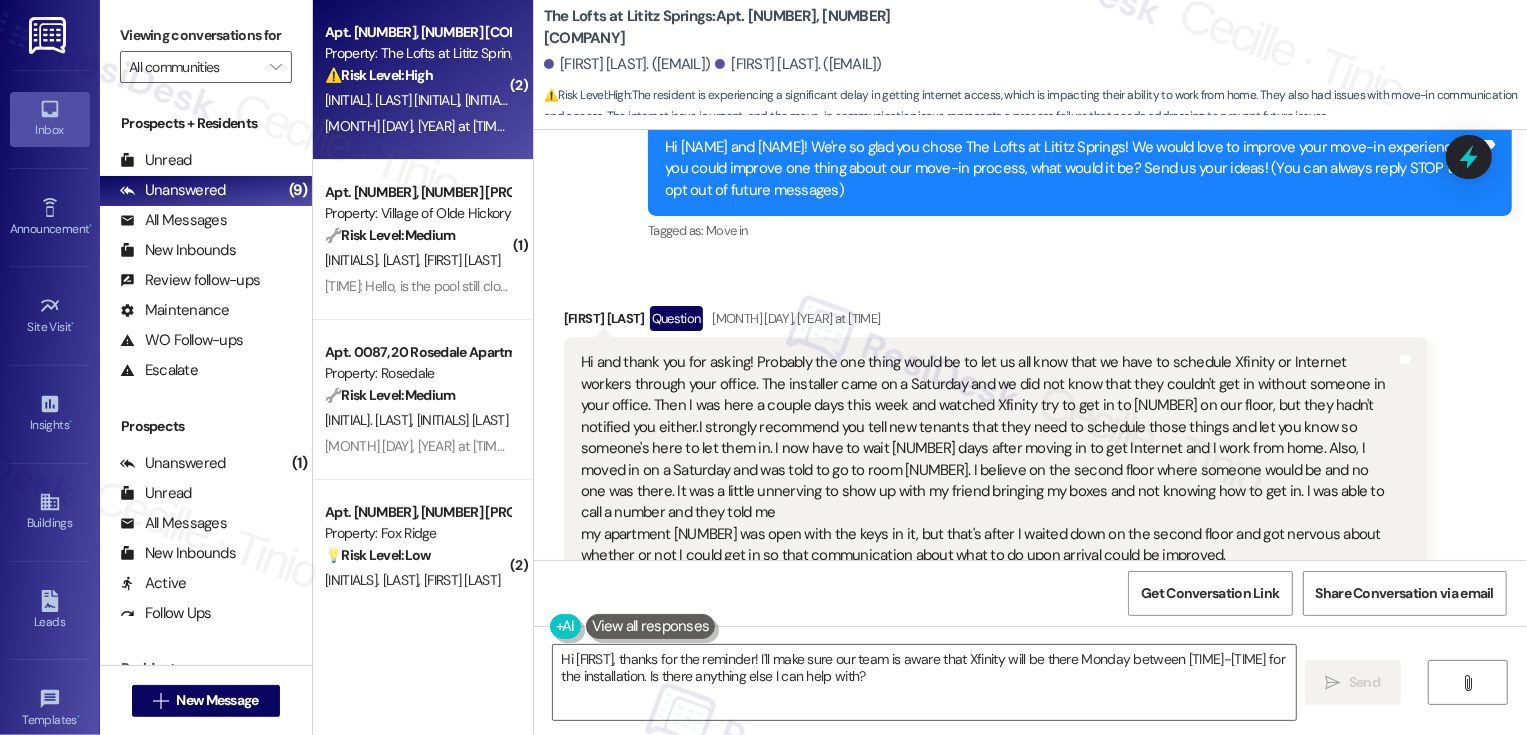 scroll, scrollTop: 224, scrollLeft: 0, axis: vertical 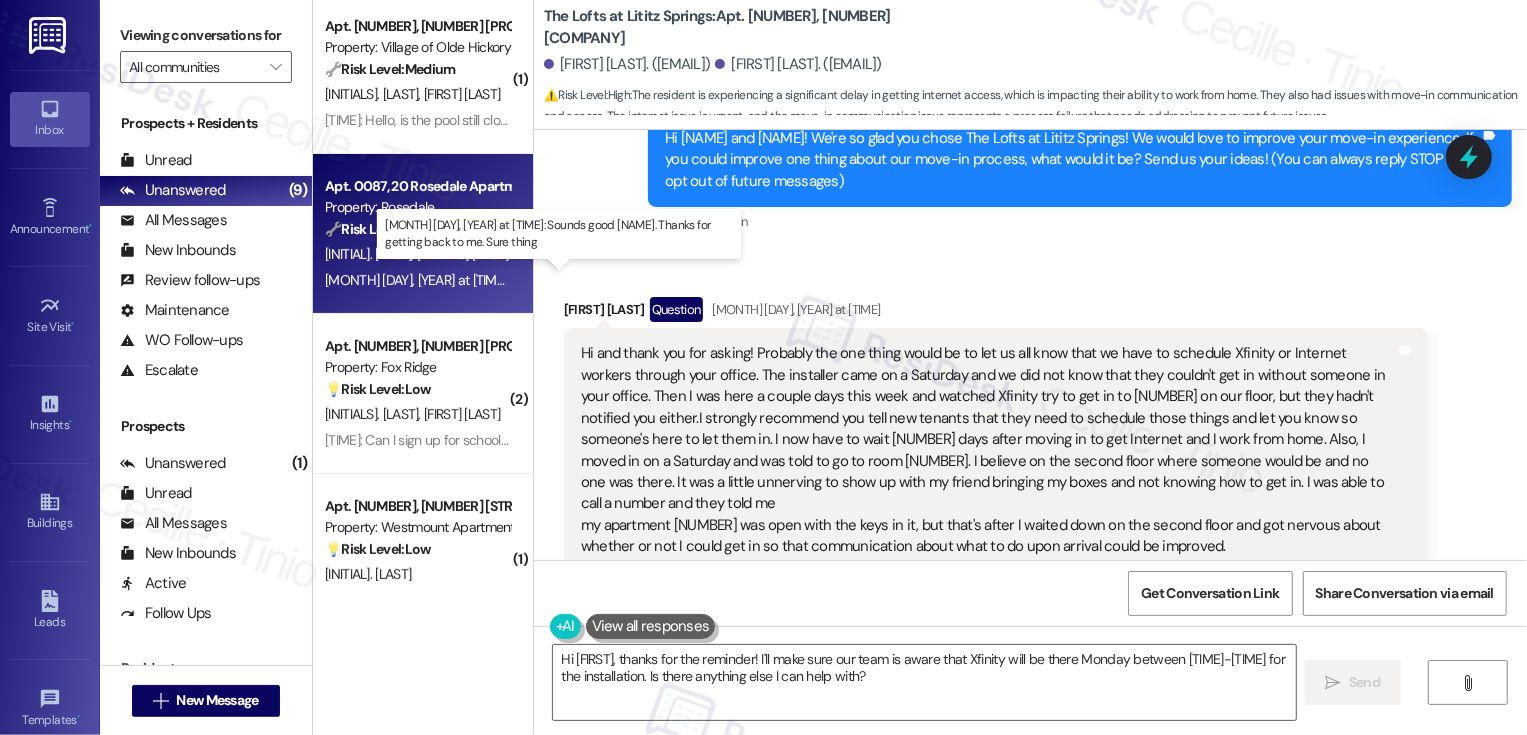 click on "[MONTH] [DAY], [YEAR] at [TIME]: Sounds good [FIRST]. Thanks for getting back to me. Sure thing [MONTH] [DAY], [YEAR] at [TIME]: Sounds good [FIRST]. Thanks for getting back to me. Sure thing" at bounding box center (602, 280) 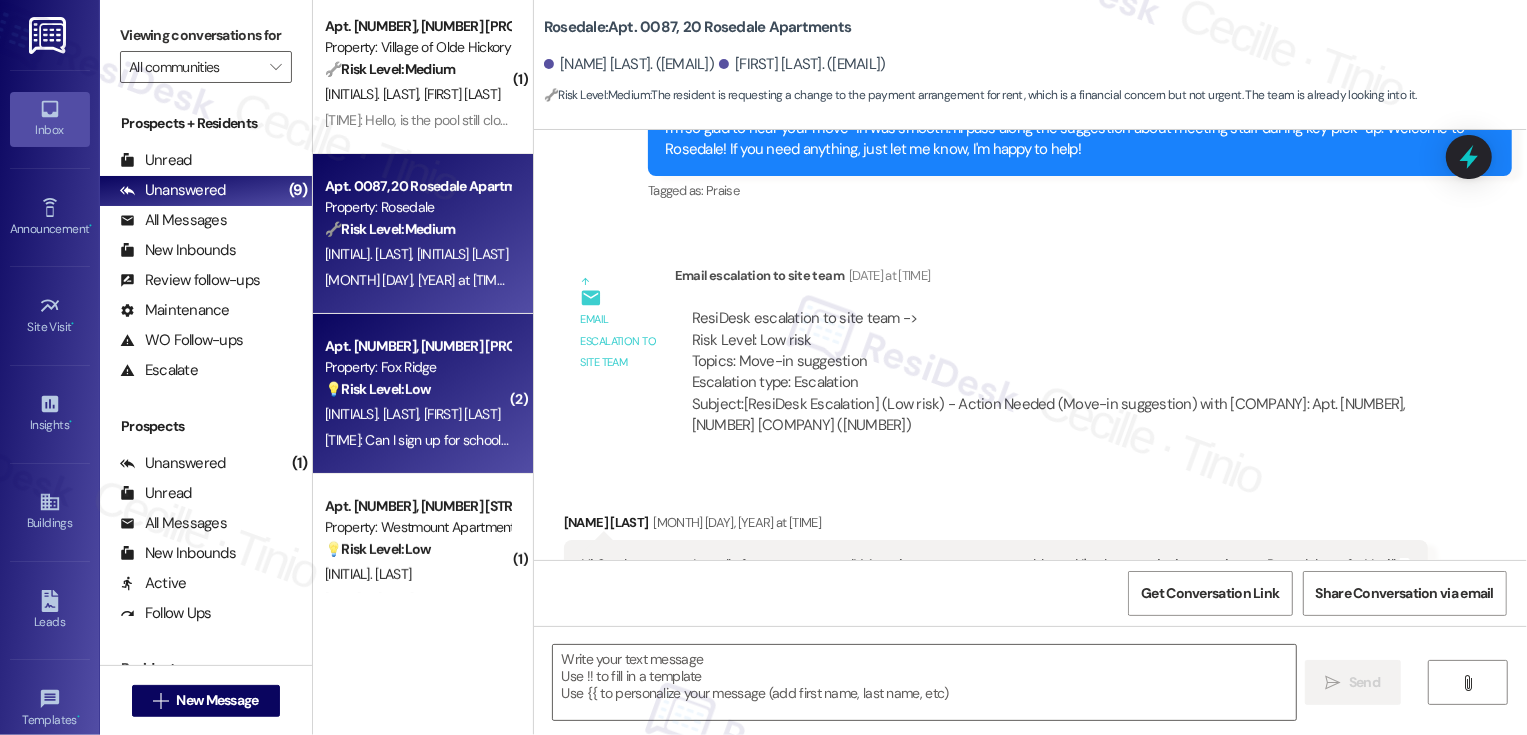 type on "Fetching suggested responses. Please feel free to read through the conversation in the meantime." 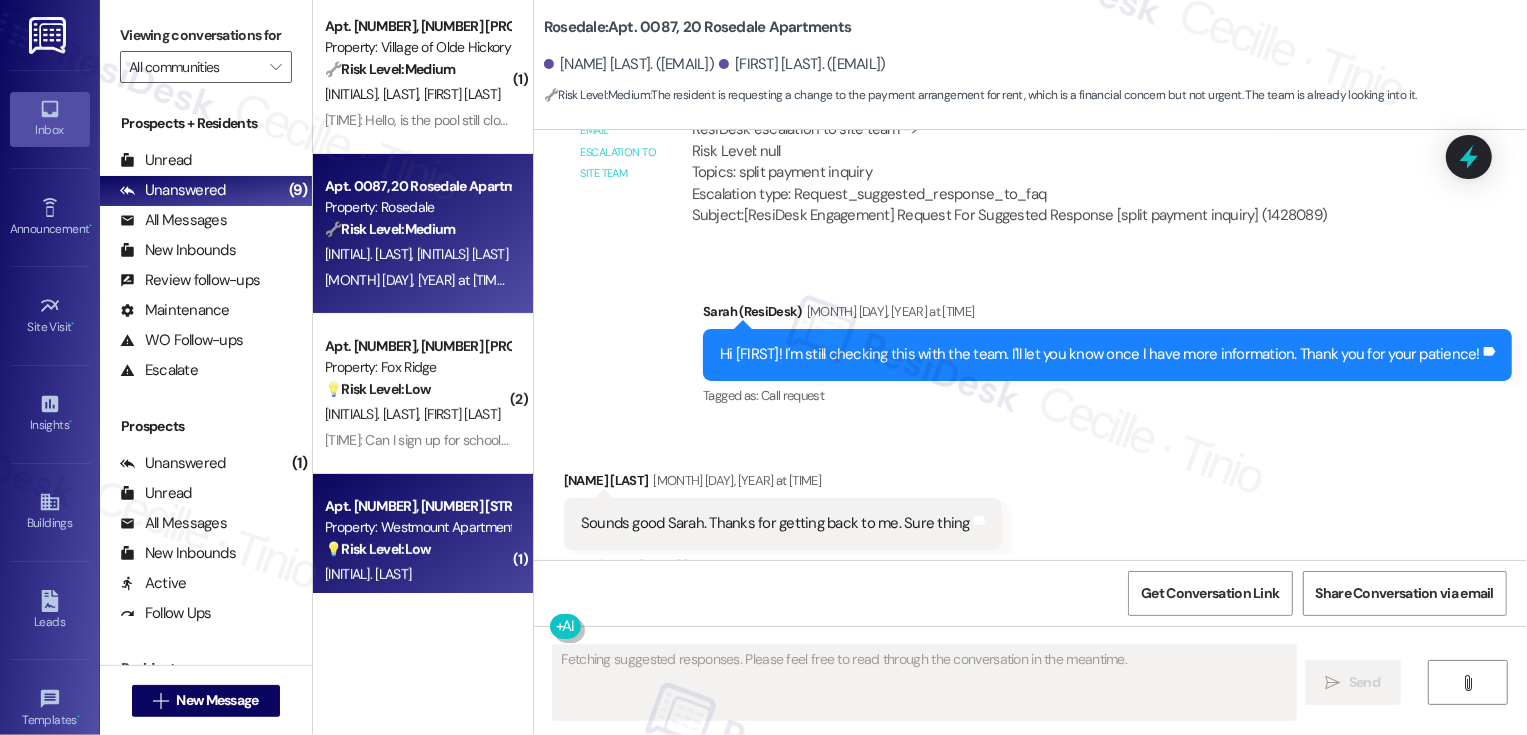 scroll, scrollTop: 1930, scrollLeft: 0, axis: vertical 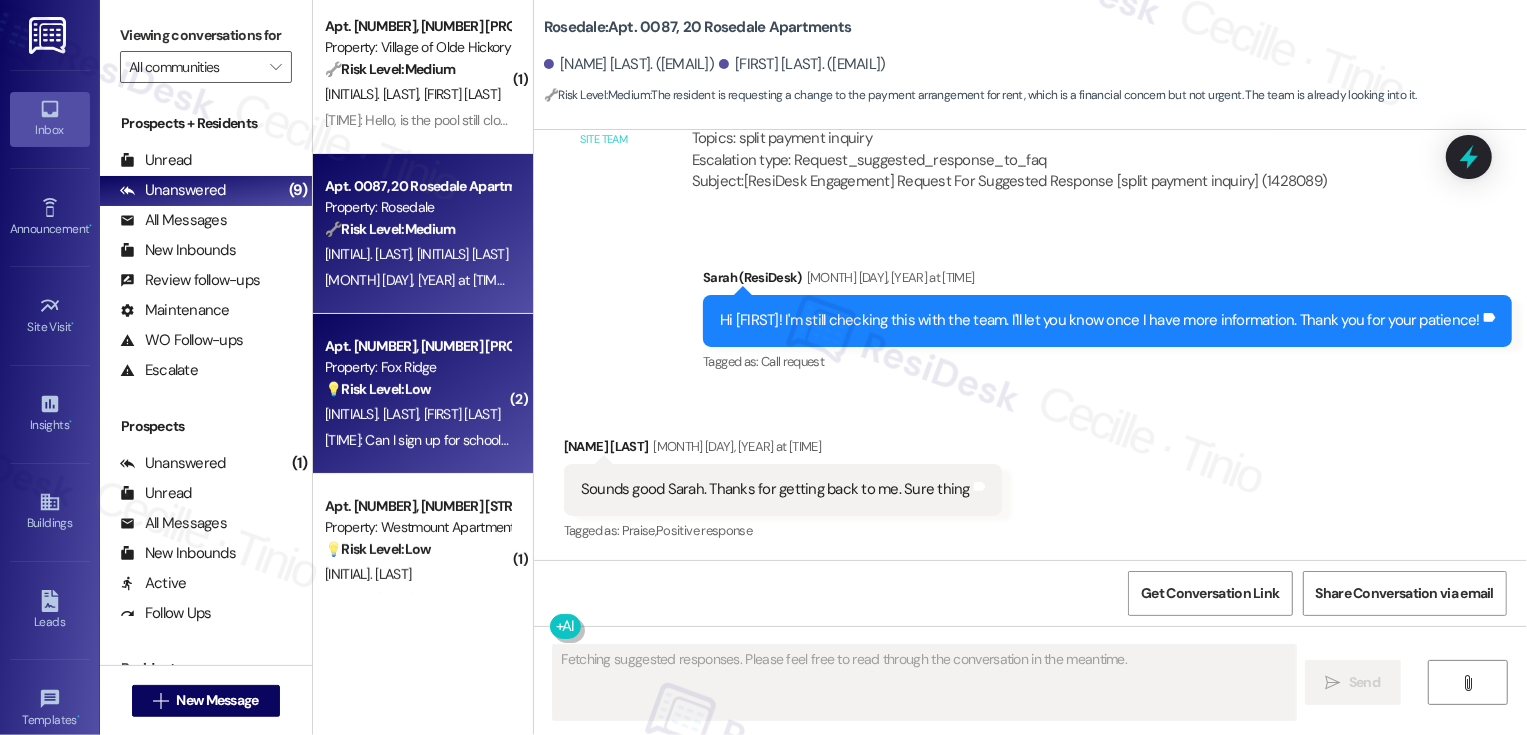 click on "Apt. [NUMBER], [NUMBER] Fox Ridge Property: Fox Ridge 💡  Risk Level:  Low The resident is inquiring about signing up for a school giveaway, which is a non-essential request related to community events and customer satisfaction. [INITIALS] [INITIALS]/[INITIALS] [TIME]: Can I sign up for school giveaway like this? [TIME]: Can I sign up for school giveaway like this?" at bounding box center [423, 394] 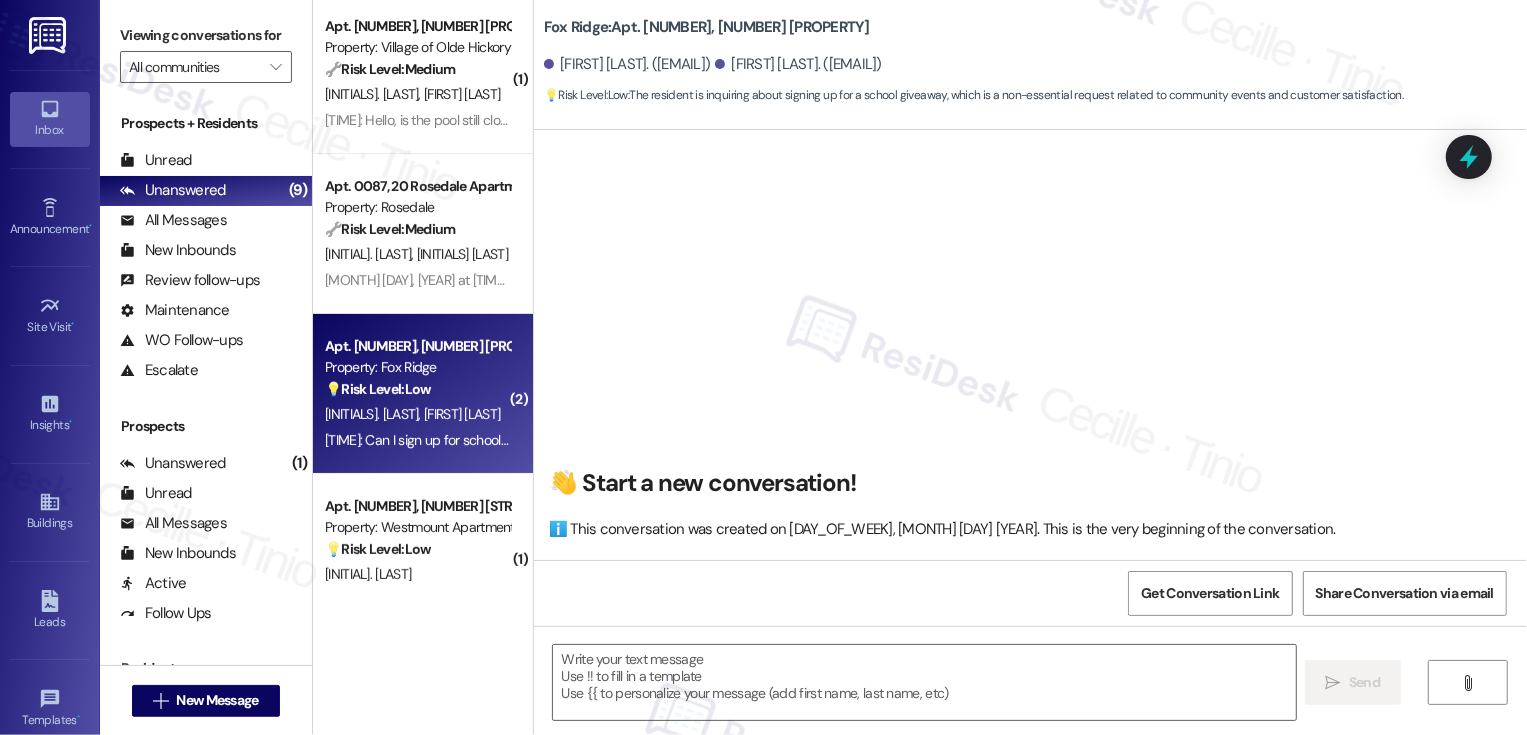 click on "Apt. [NUMBER], [NUMBER] Fox Ridge Property: Fox Ridge 💡  Risk Level:  Low The resident is inquiring about signing up for a school giveaway, which is a non-essential request related to community events and customer satisfaction. [INITIALS] [INITIALS]/[INITIALS] [TIME]: Can I sign up for school giveaway like this? [TIME]: Can I sign up for school giveaway like this?" at bounding box center [423, 394] 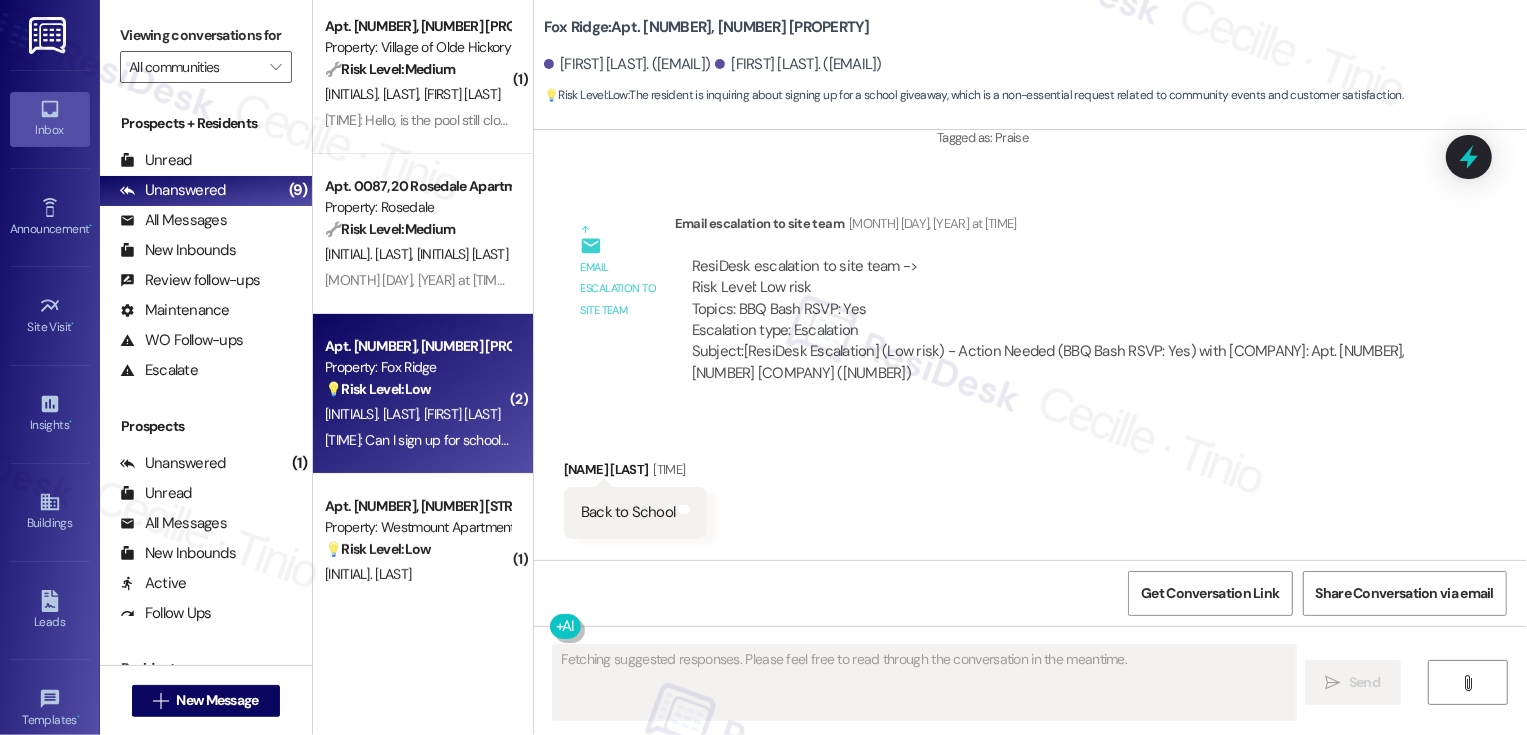 scroll, scrollTop: 22661, scrollLeft: 0, axis: vertical 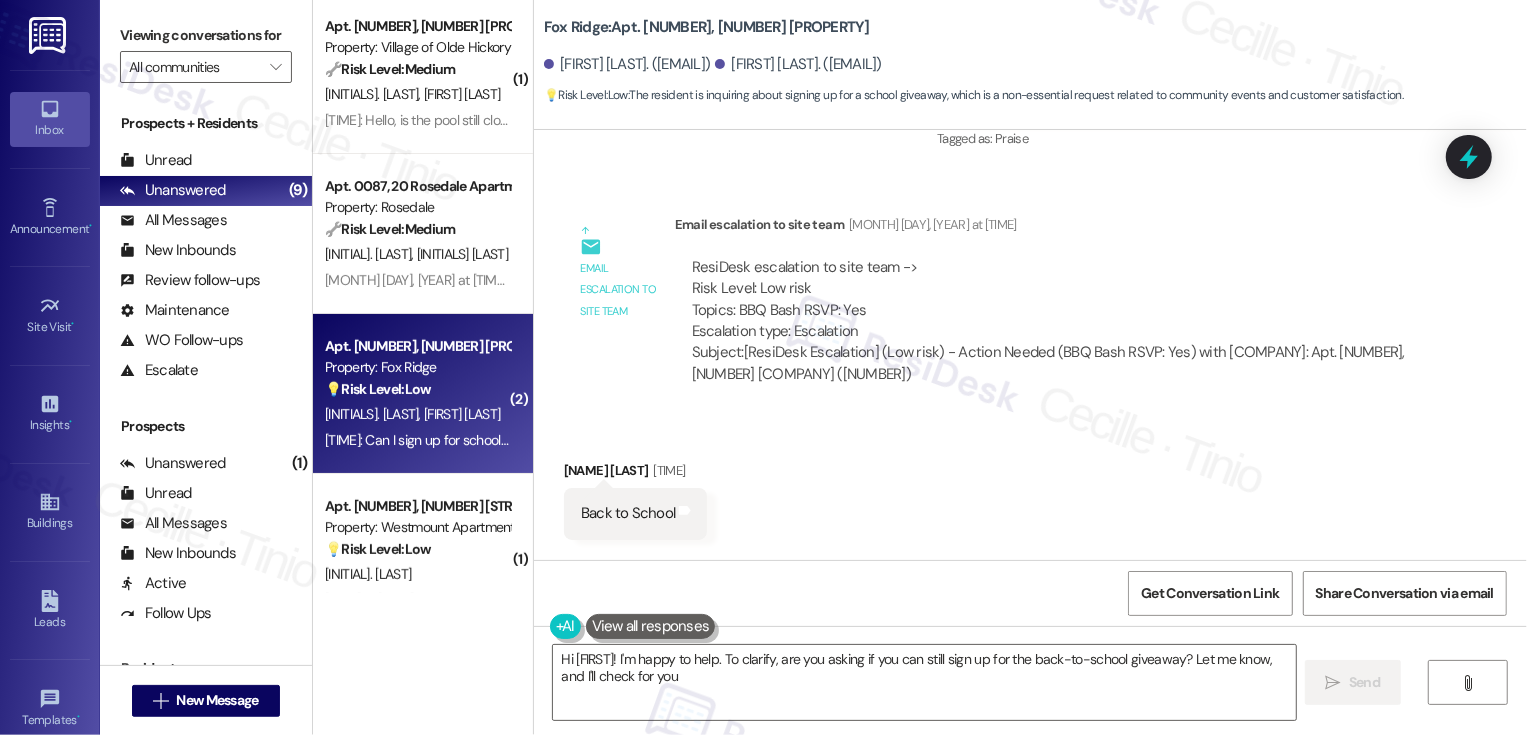 type on "Hi [NAME]! I'm happy to help. To clarify, are you asking if you can still sign up for the back-to-school giveaway? Let me know, and I'll check for you!" 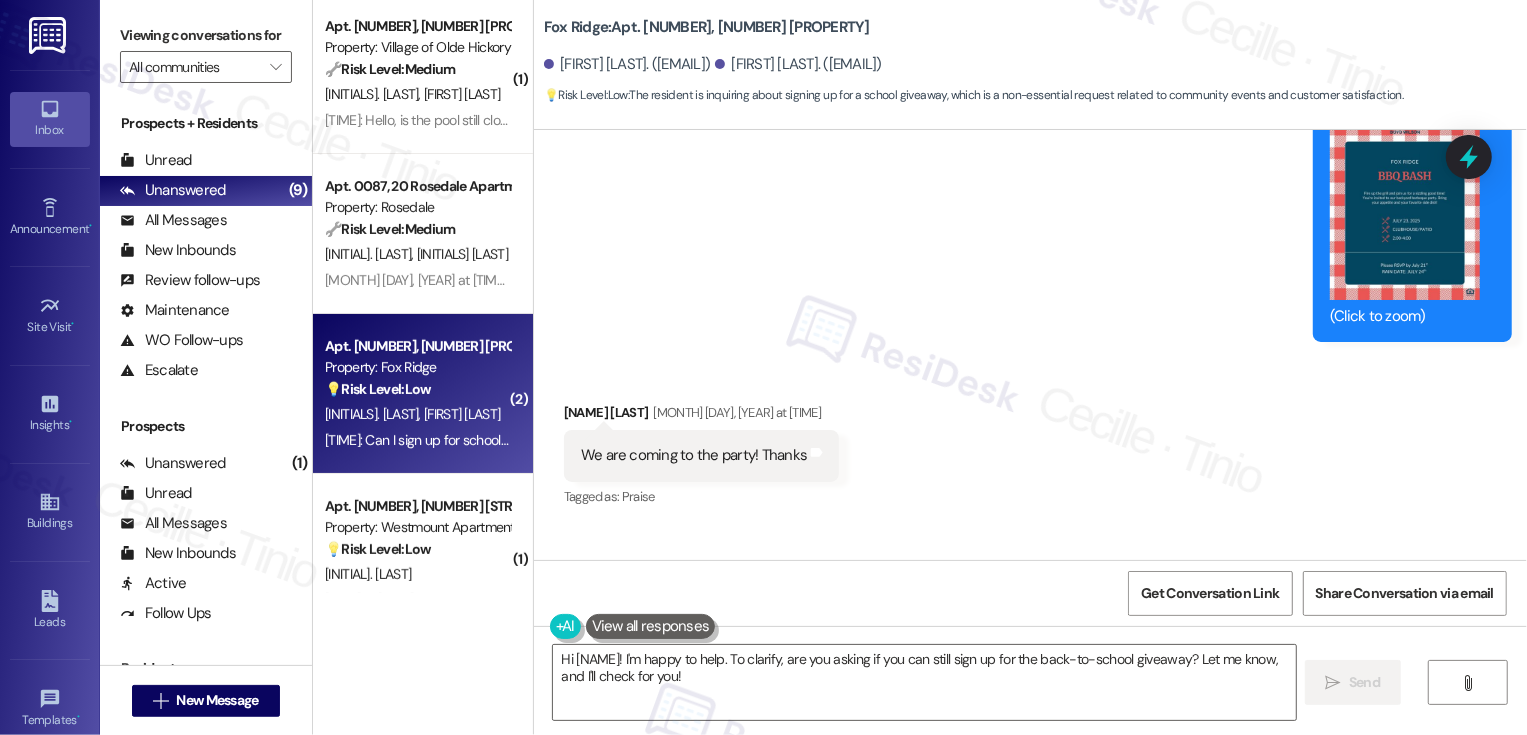 scroll, scrollTop: 22674, scrollLeft: 0, axis: vertical 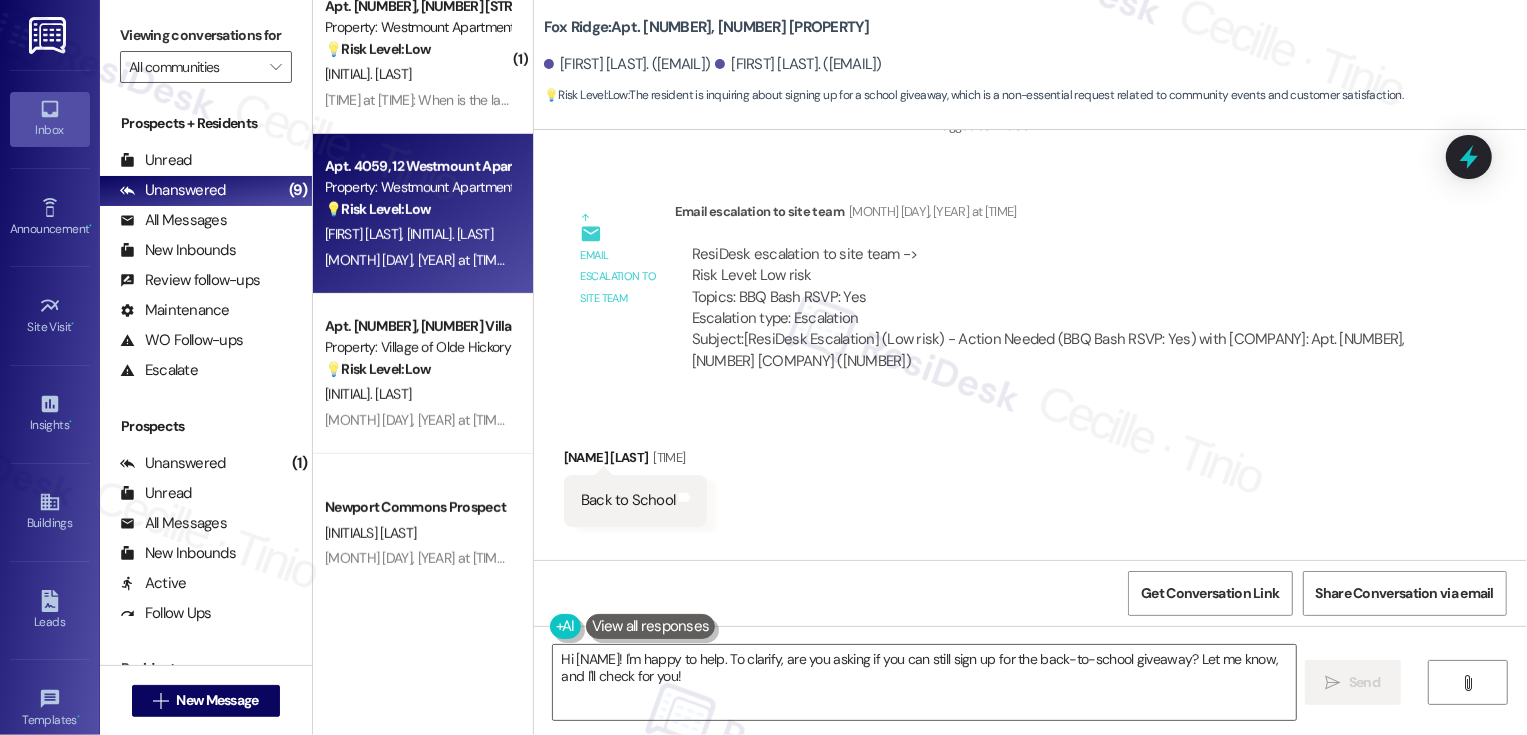 click on "[INITIAL]. [LAST] [INITIAL]. [LAST]" at bounding box center [417, 234] 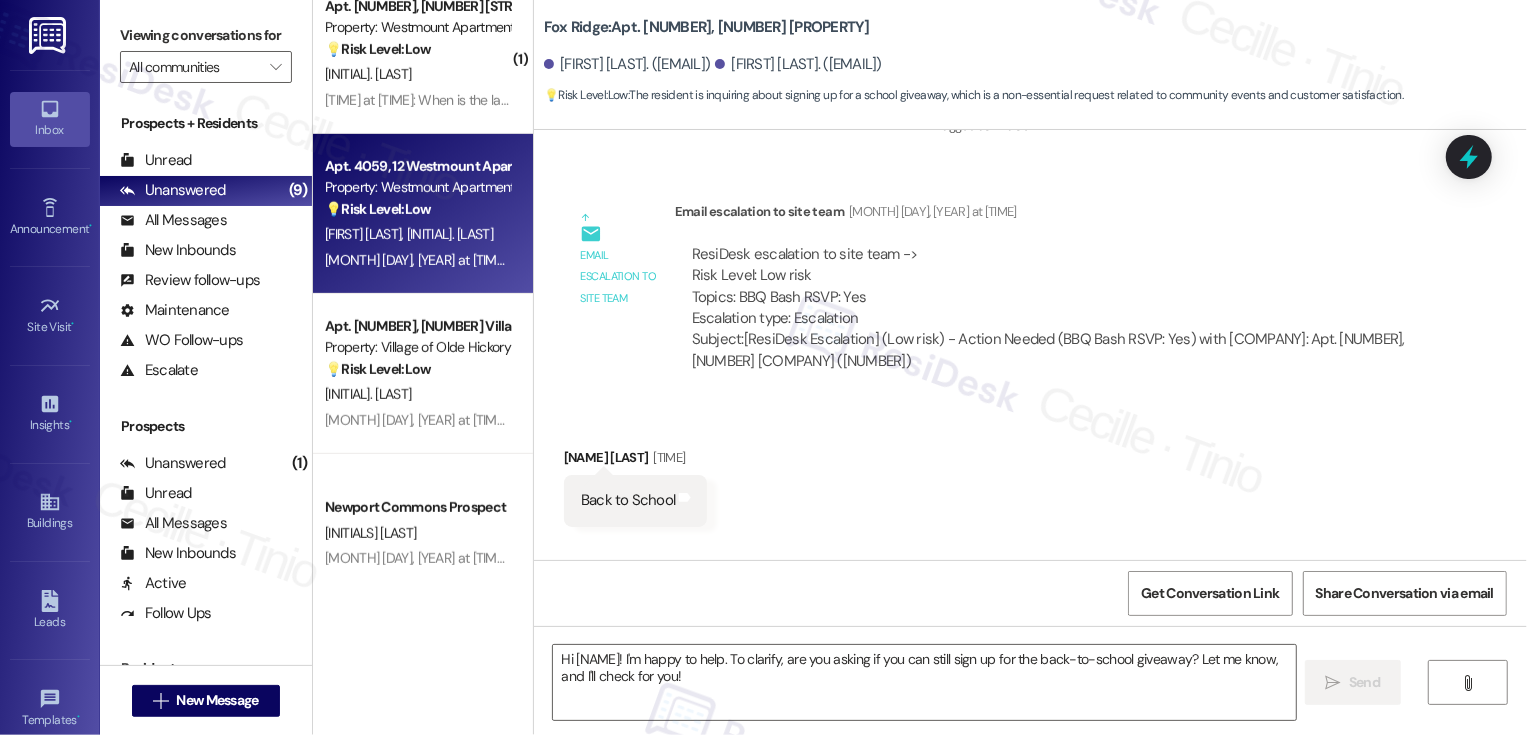 type on "Fetching suggested responses. Please feel free to read through the conversation in the meantime." 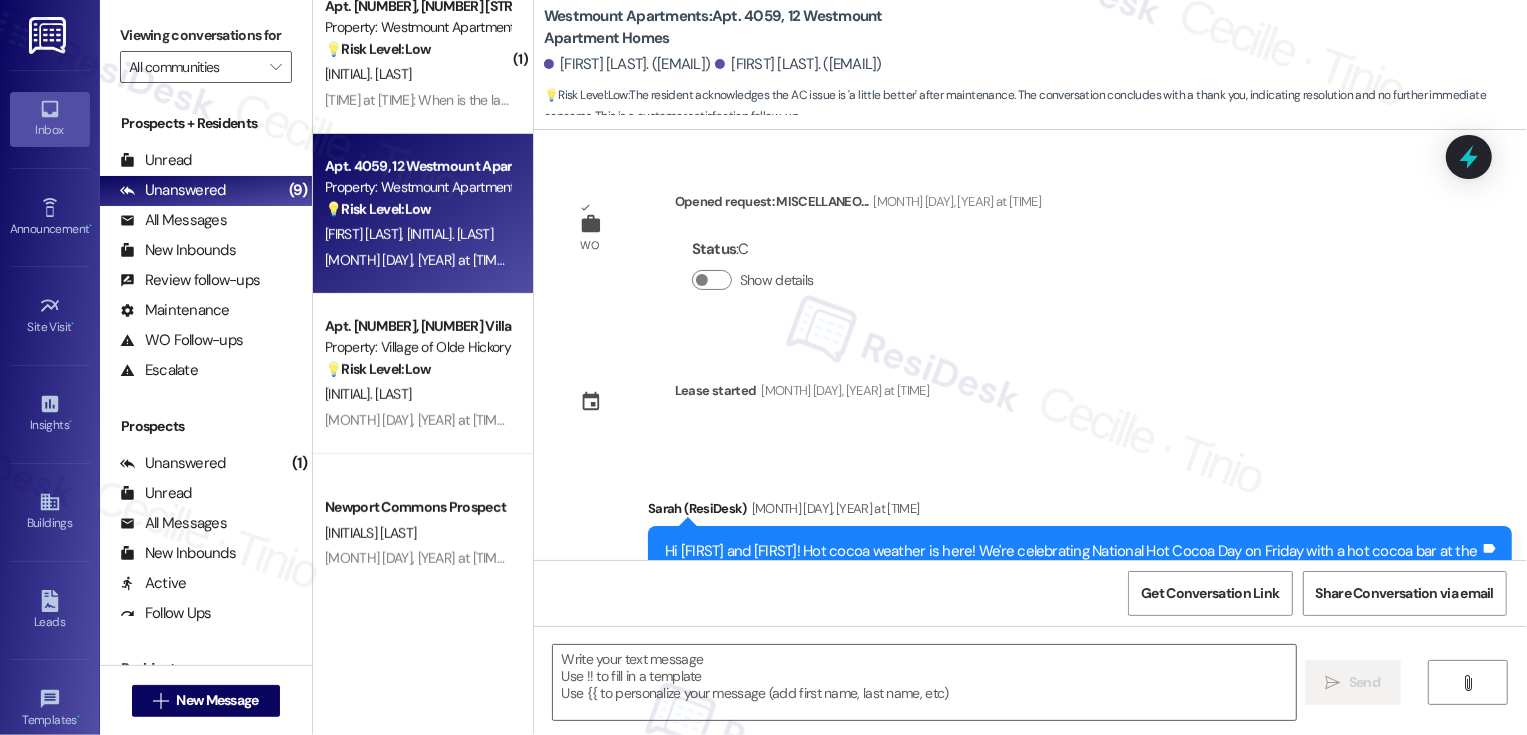 click on "[INITIAL]. [LAST] [INITIAL]. [LAST]" at bounding box center (417, 234) 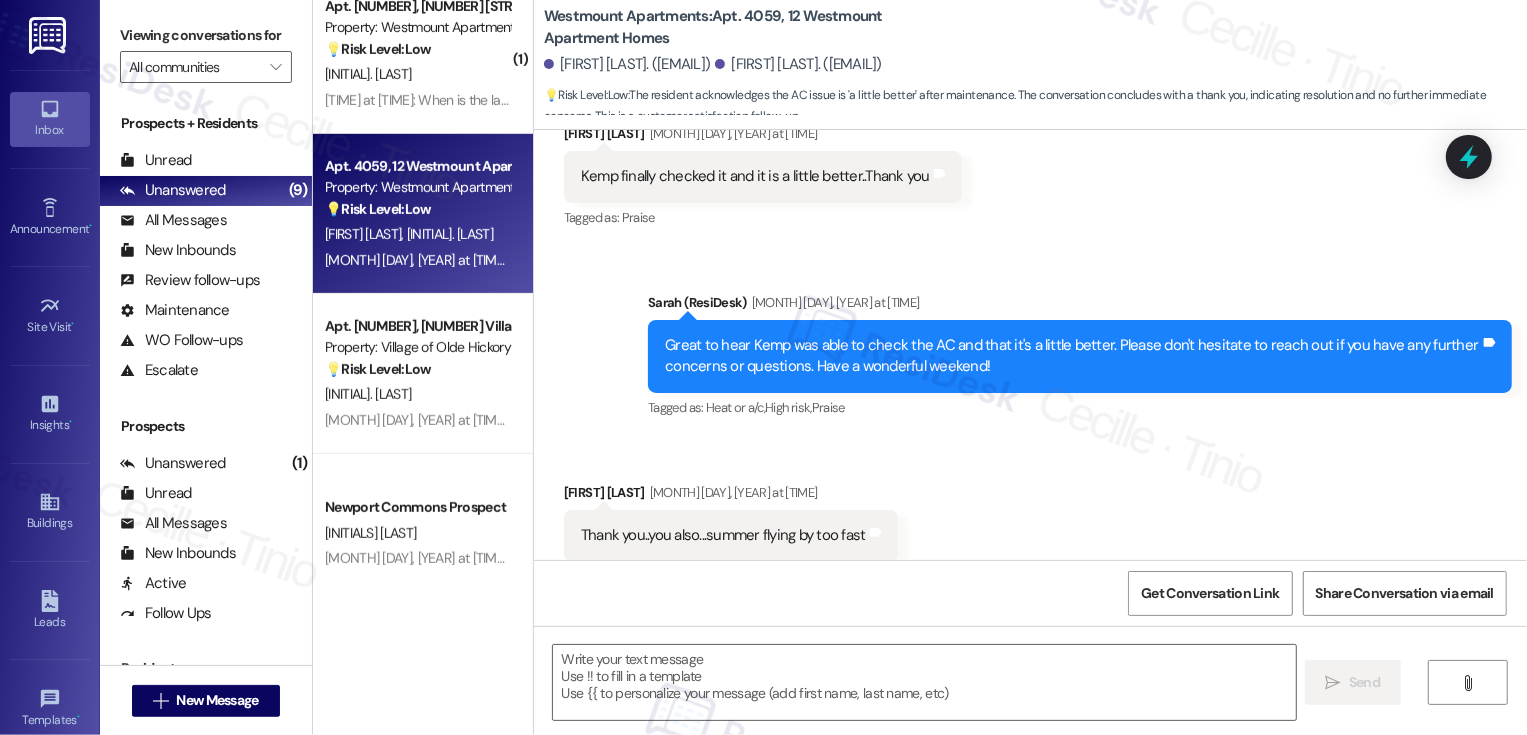 type on "Fetching suggested responses. Please feel free to read through the conversation in the meantime." 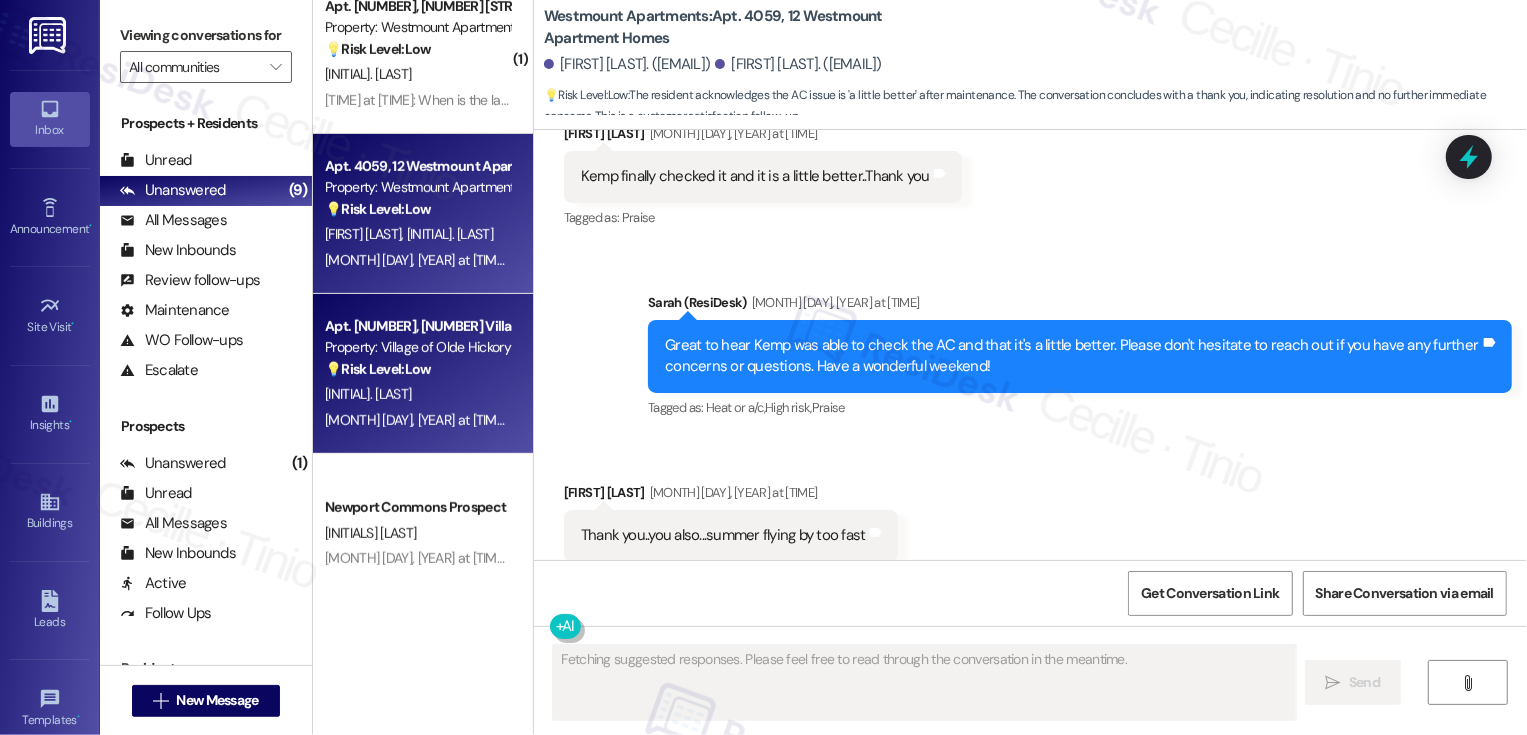 click on "[INITIAL]. [LAST]" at bounding box center (417, 394) 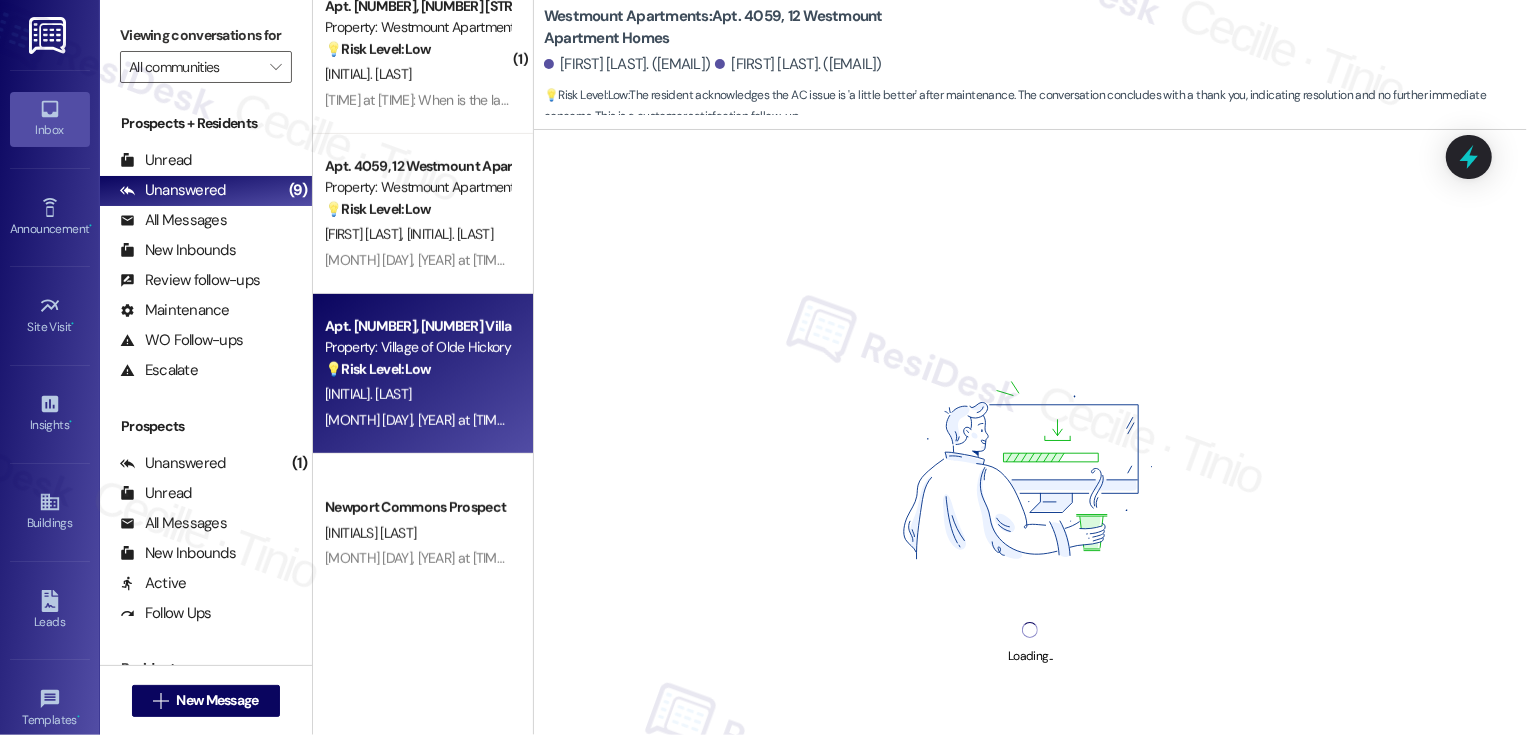 click on "[INITIAL]. [LAST]" at bounding box center [417, 394] 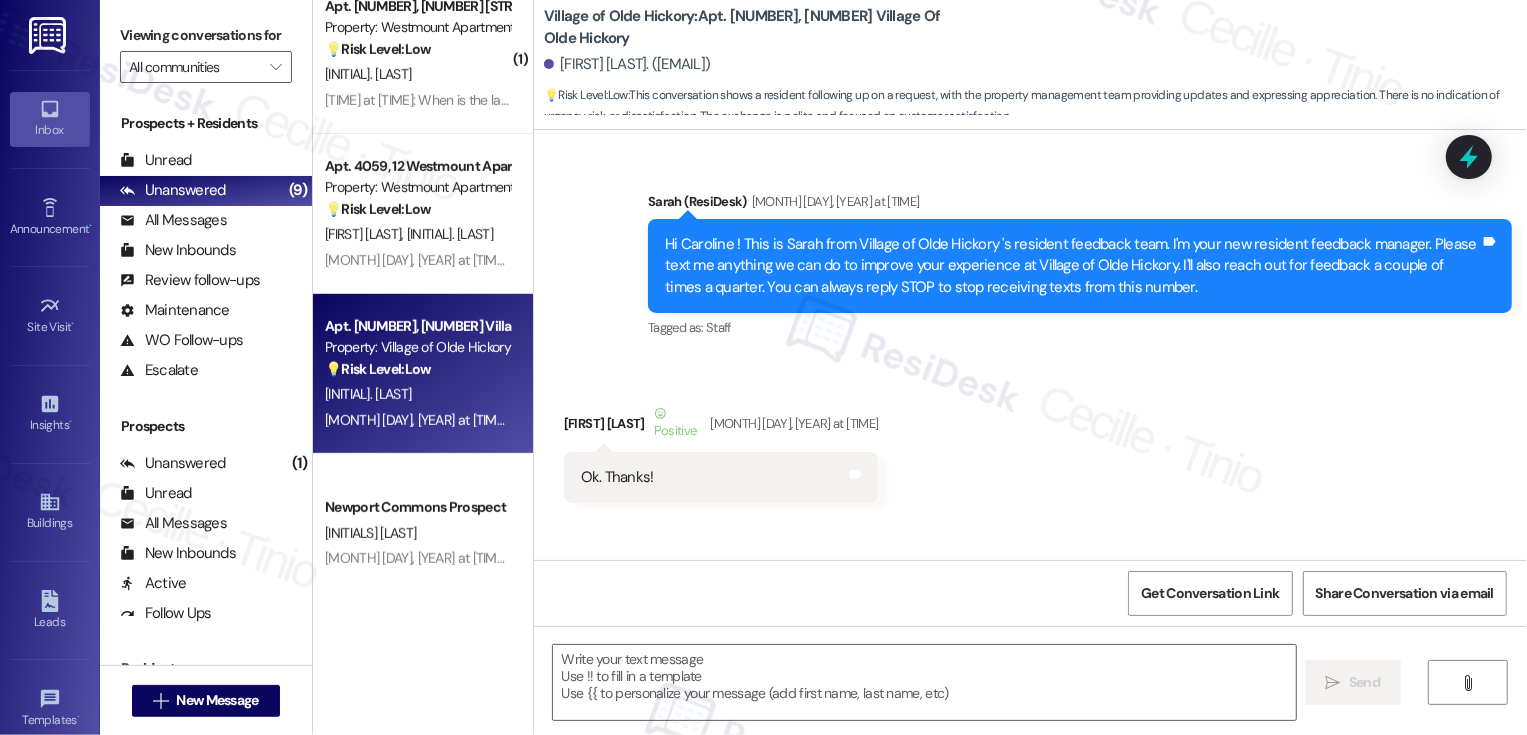 type on "Fetching suggested responses. Please feel free to read through the conversation in the meantime." 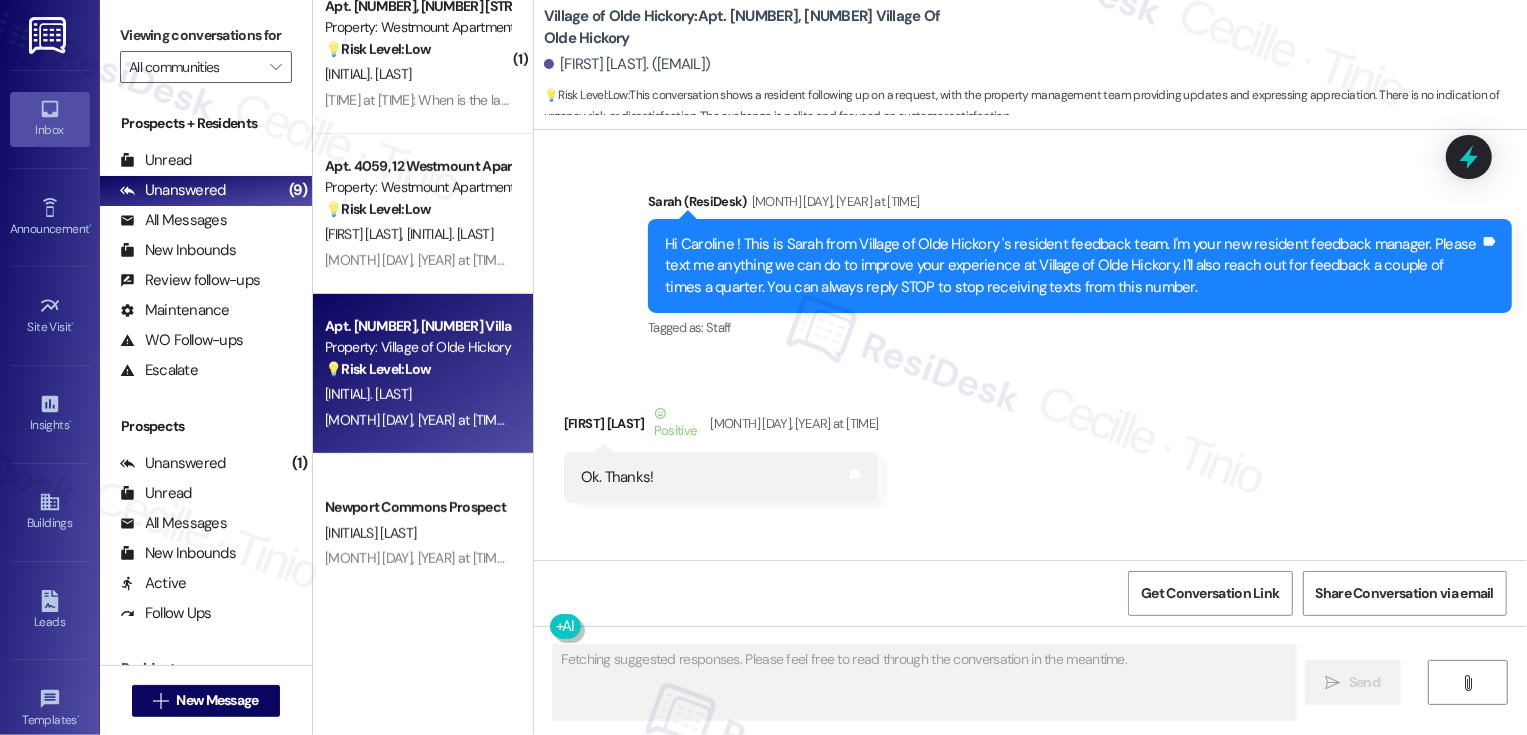 scroll, scrollTop: 24260, scrollLeft: 0, axis: vertical 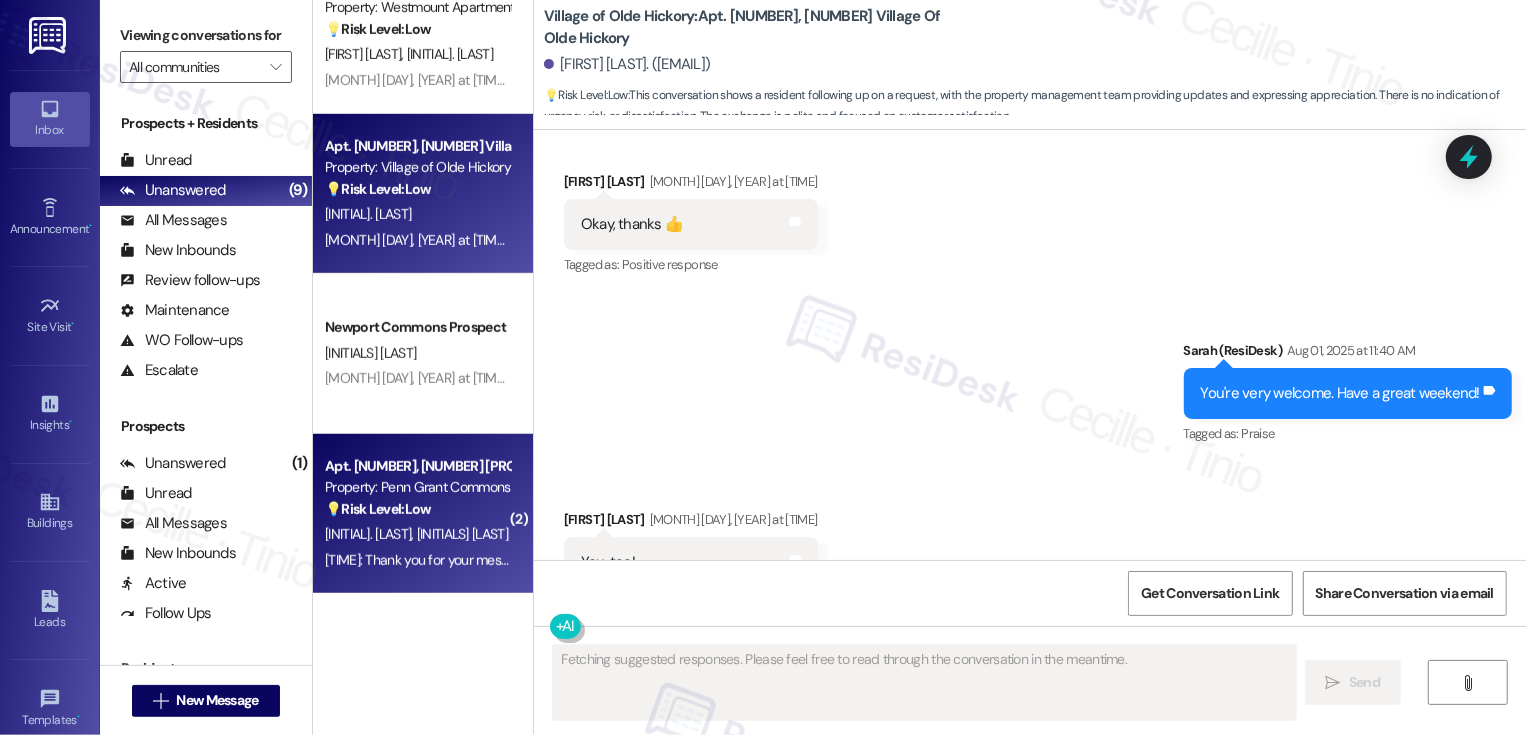 click on "Apt. [NUMBER], [NUMBER] Penn Grant West Property: Penn Grant Commons 💡  Risk Level:  Low The resident is responding to a request for design ideas for shared spaces with a suggestion (golf simulator). This is a non-essential request related to community enhancement. [INITIALS] [INITIALS] [TIME]: Thank you for your message. Our offices are currently closed, but we will contact you when we resume operations. For emergencies, please contact your emergency number. [TIME]: Thank you for your message. Our offices are currently closed, but we will contact you when we resume operations. For emergencies, please contact your emergency number." at bounding box center (423, 514) 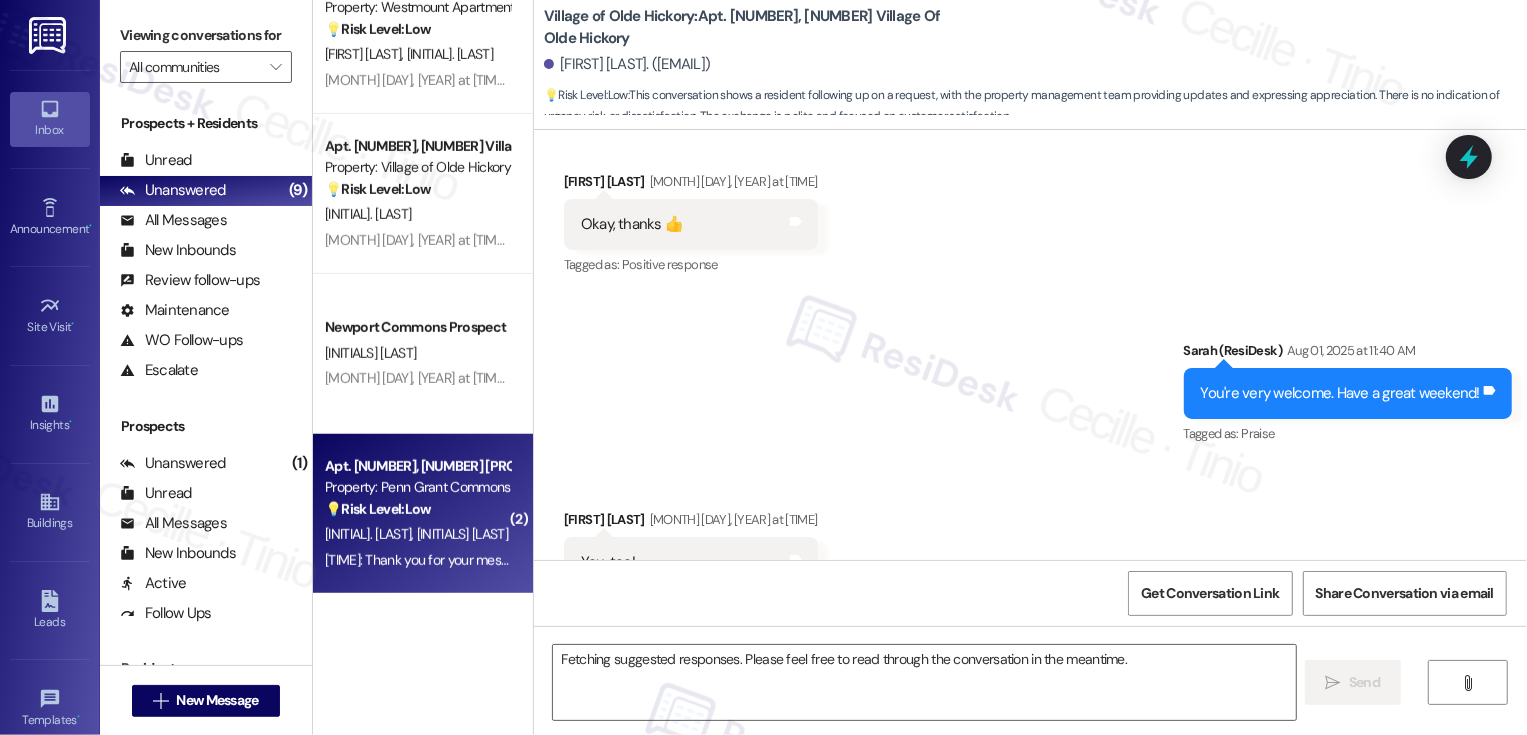 click on "[FIRST] [LAST] [FIRST] [LAST]" at bounding box center (417, 534) 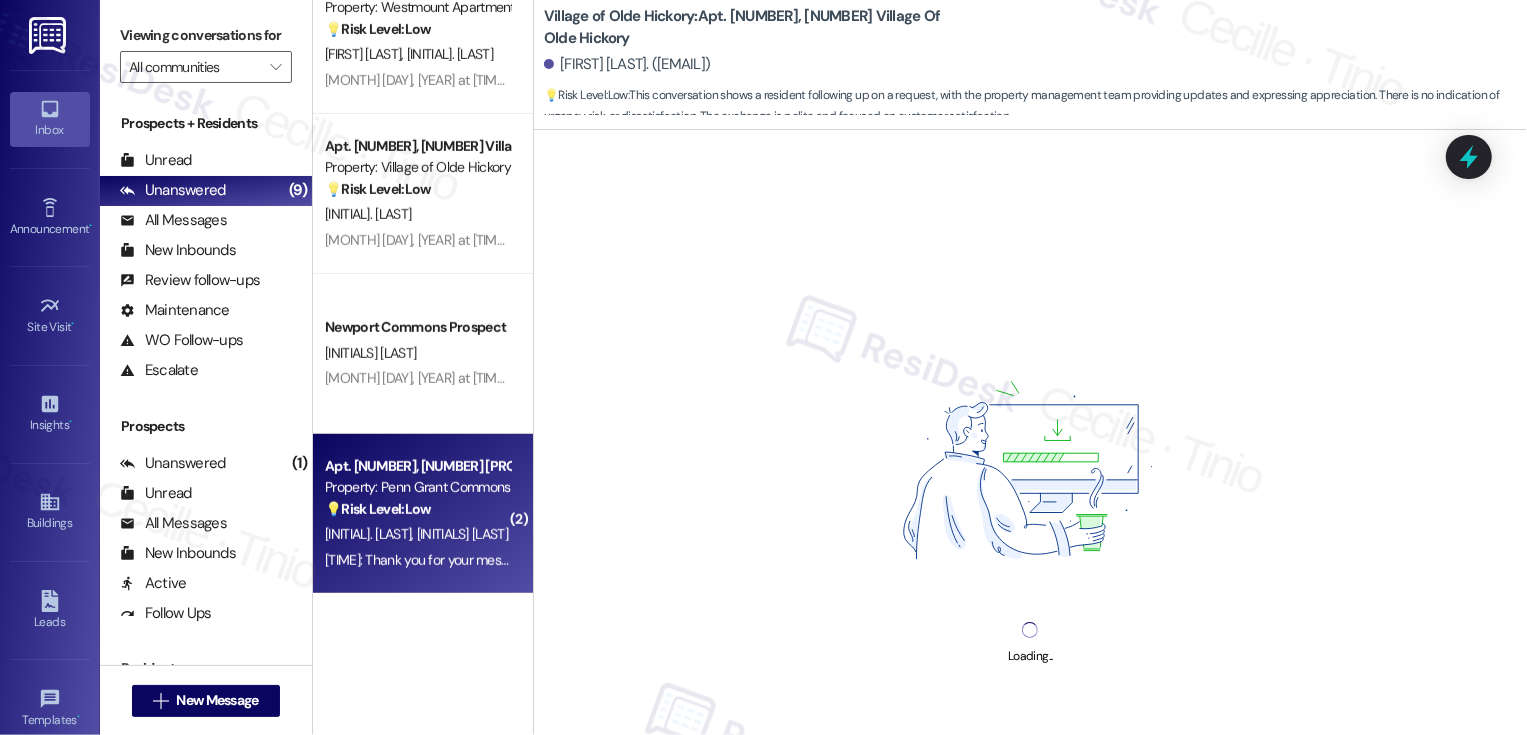 click on "[FIRST] [LAST] [FIRST] [LAST]" at bounding box center (417, 534) 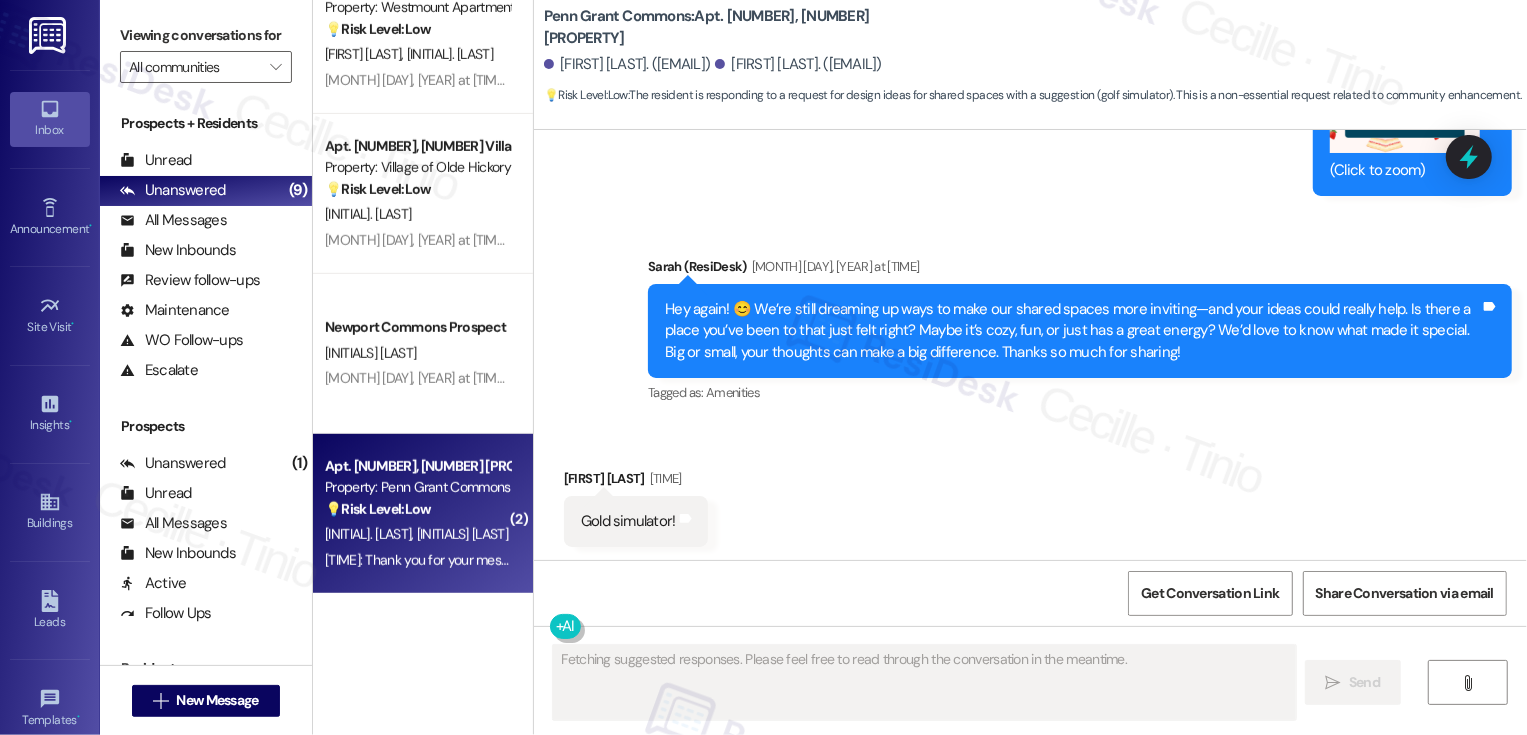 scroll, scrollTop: 6815, scrollLeft: 0, axis: vertical 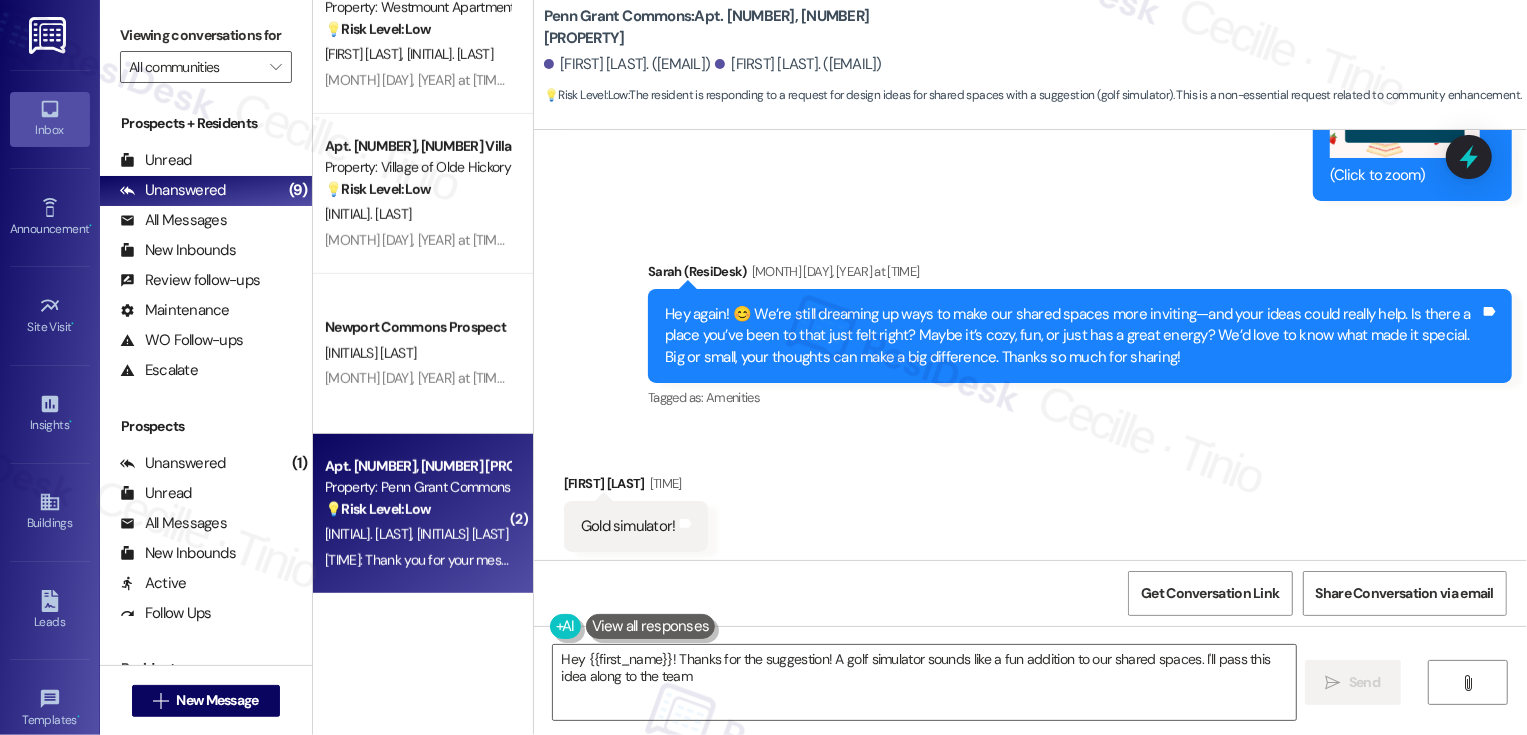 type on "Hey {{first_name}}! Thanks for the suggestion! A golf simulator sounds like a fun addition to our shared spaces. I'll pass this idea along to the team!" 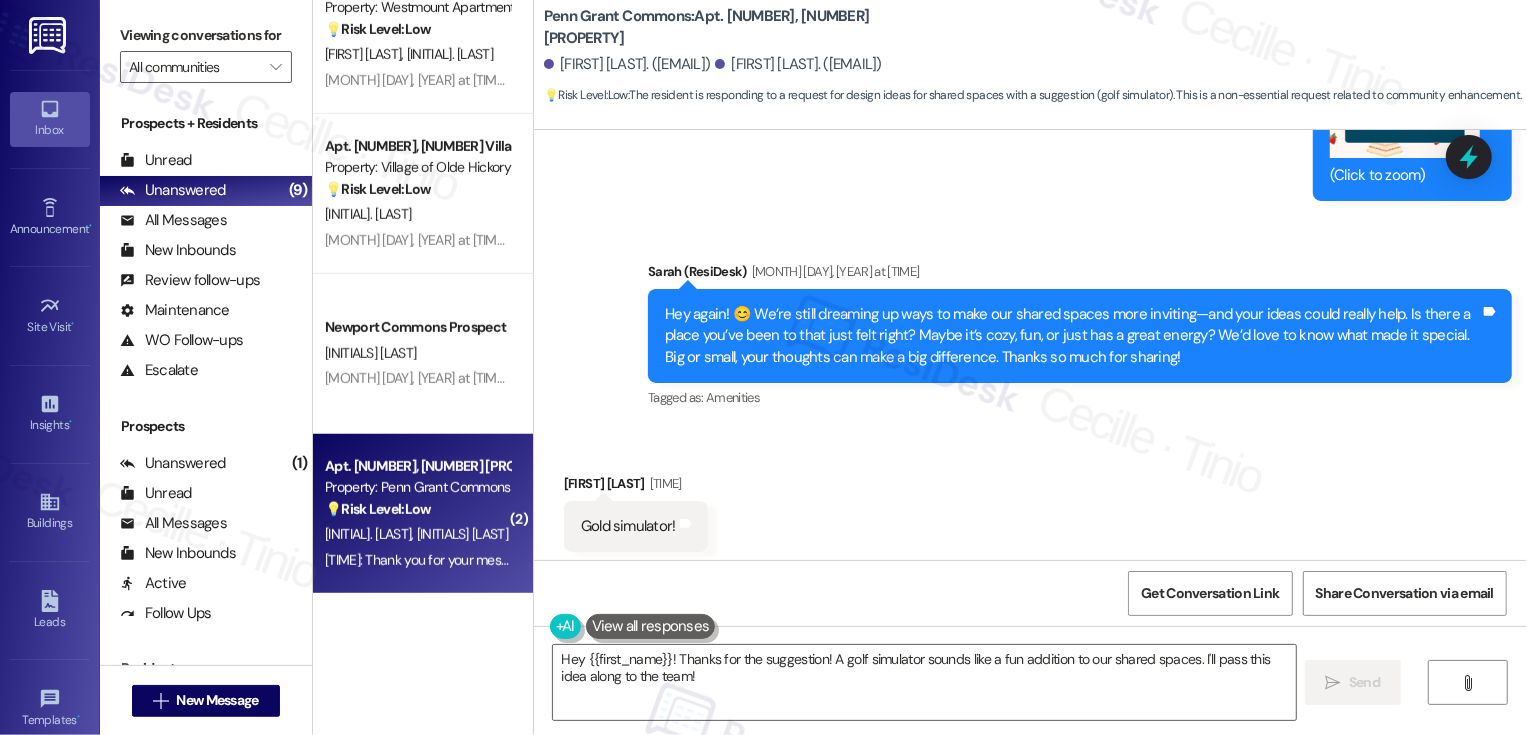 click on "Tagged as:   Amenities Click to highlight conversations about Amenities" at bounding box center (1080, 397) 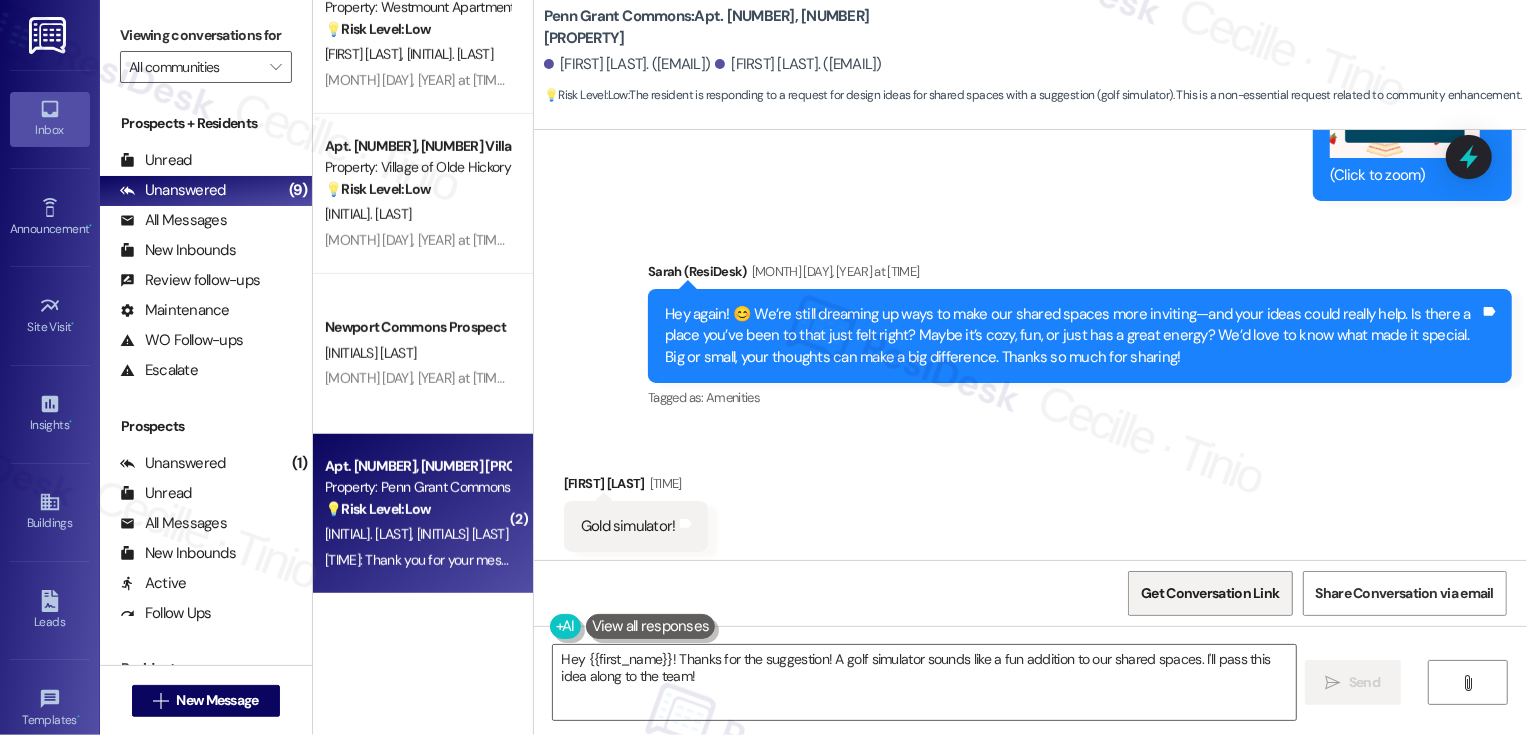 click on "Get Conversation Link" at bounding box center (1210, 593) 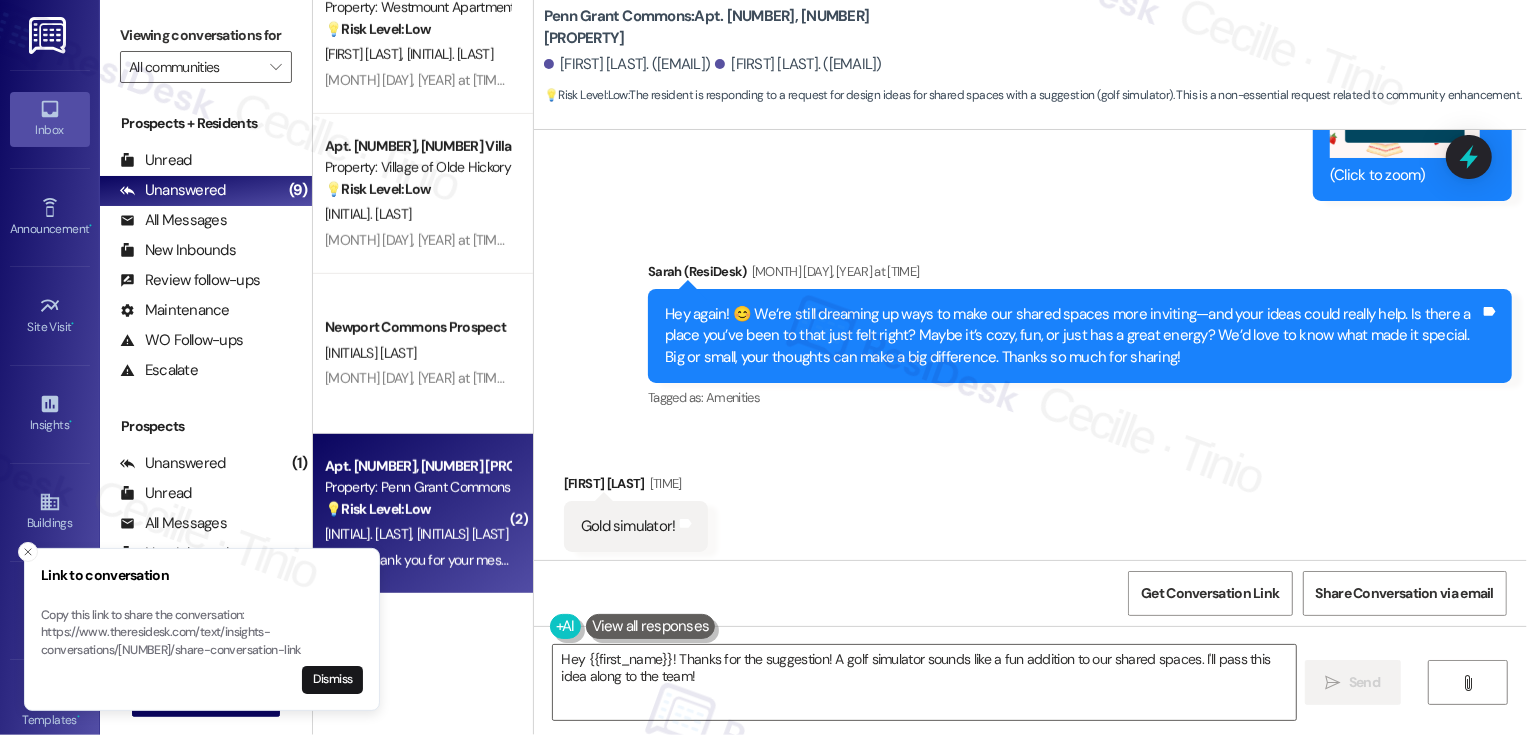type 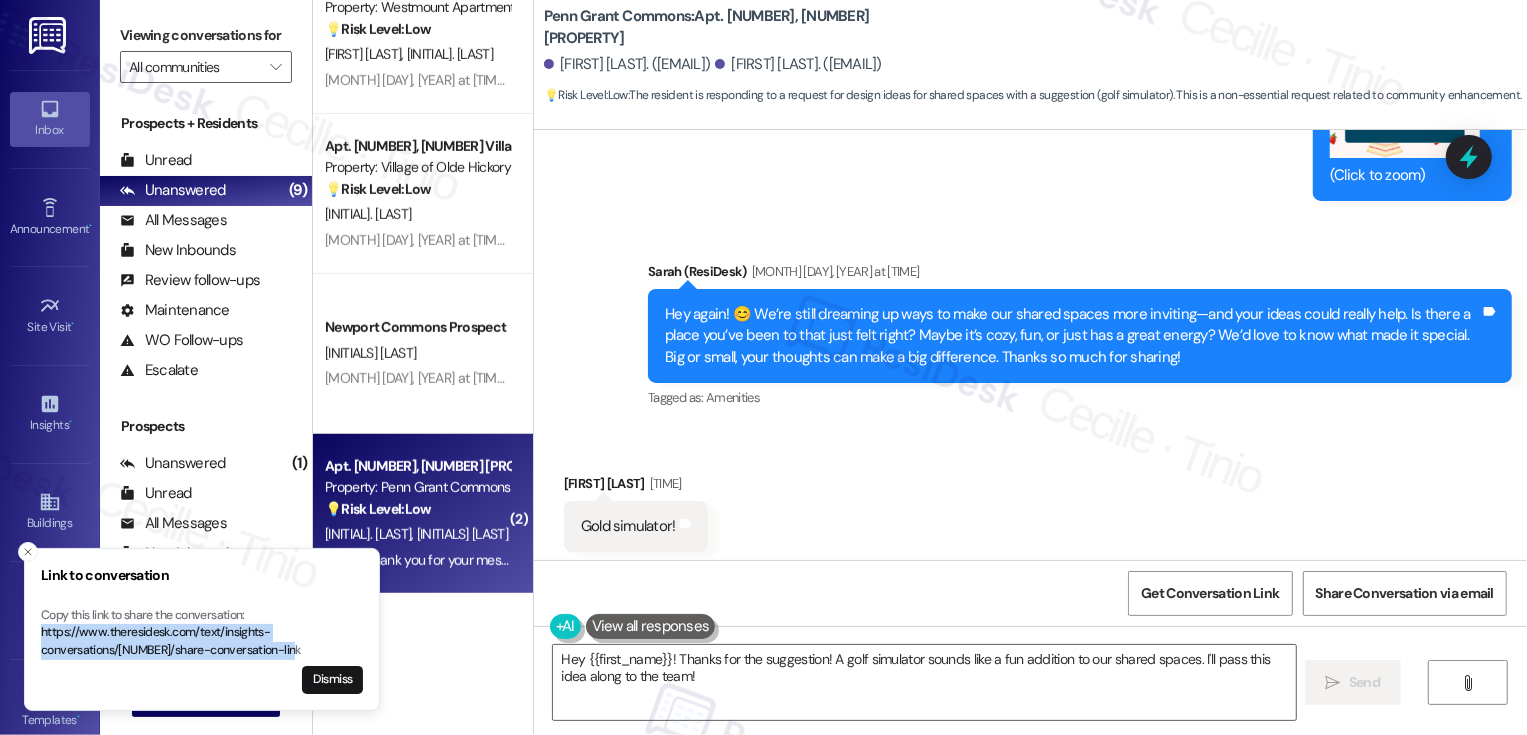 drag, startPoint x: 41, startPoint y: 634, endPoint x: 402, endPoint y: 649, distance: 361.3115 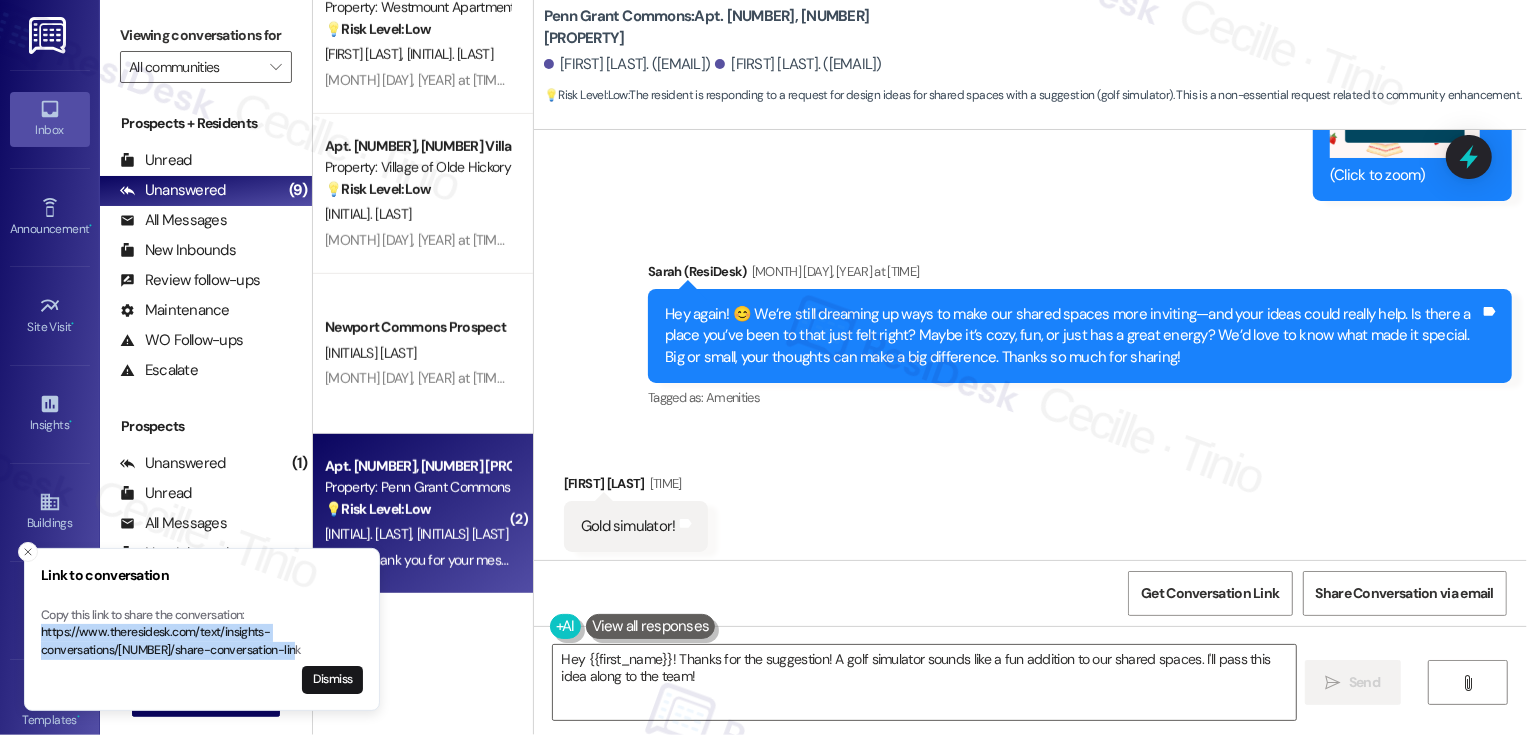 type 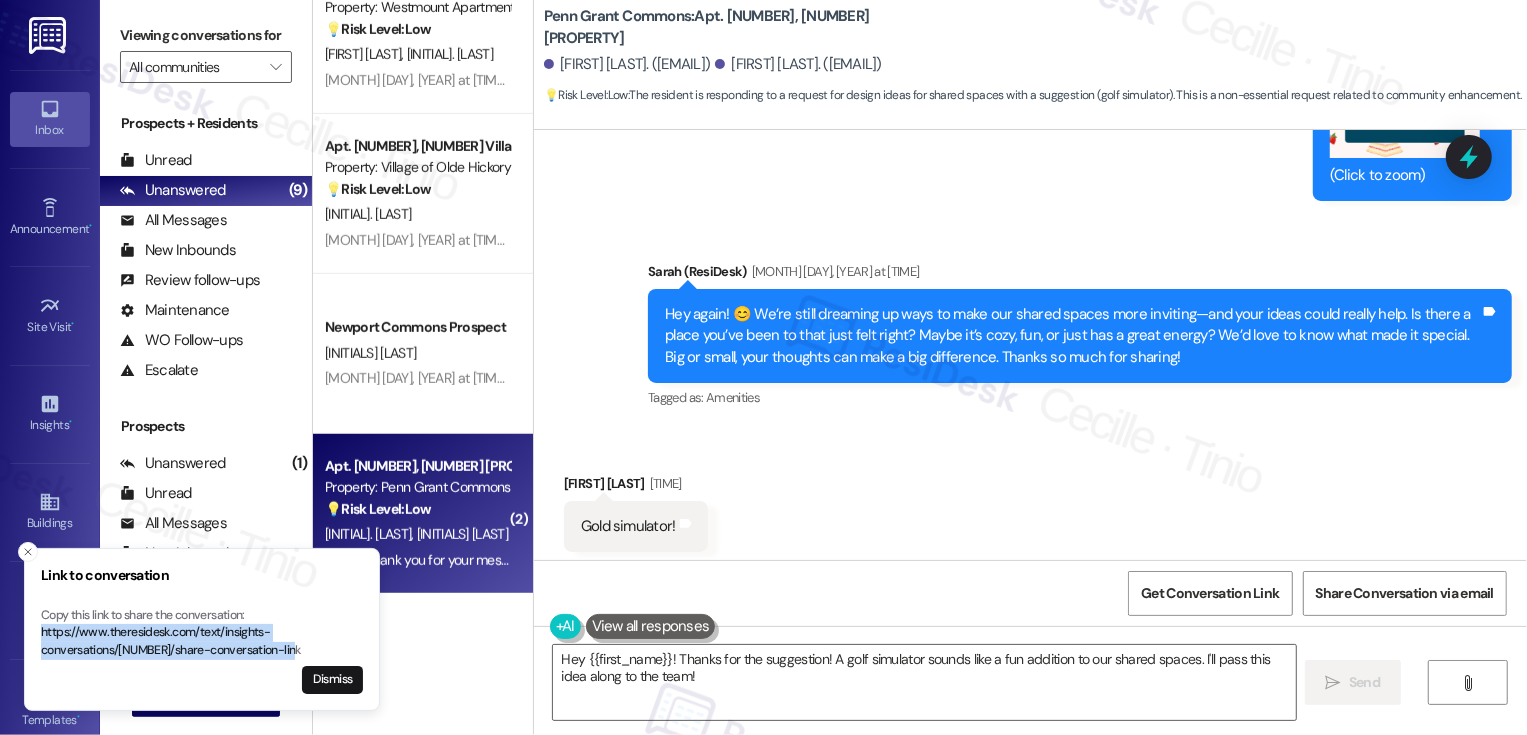 copy on "https://www.theresidesk.com/text/insights-conversations/1337806/share-conversation-link" 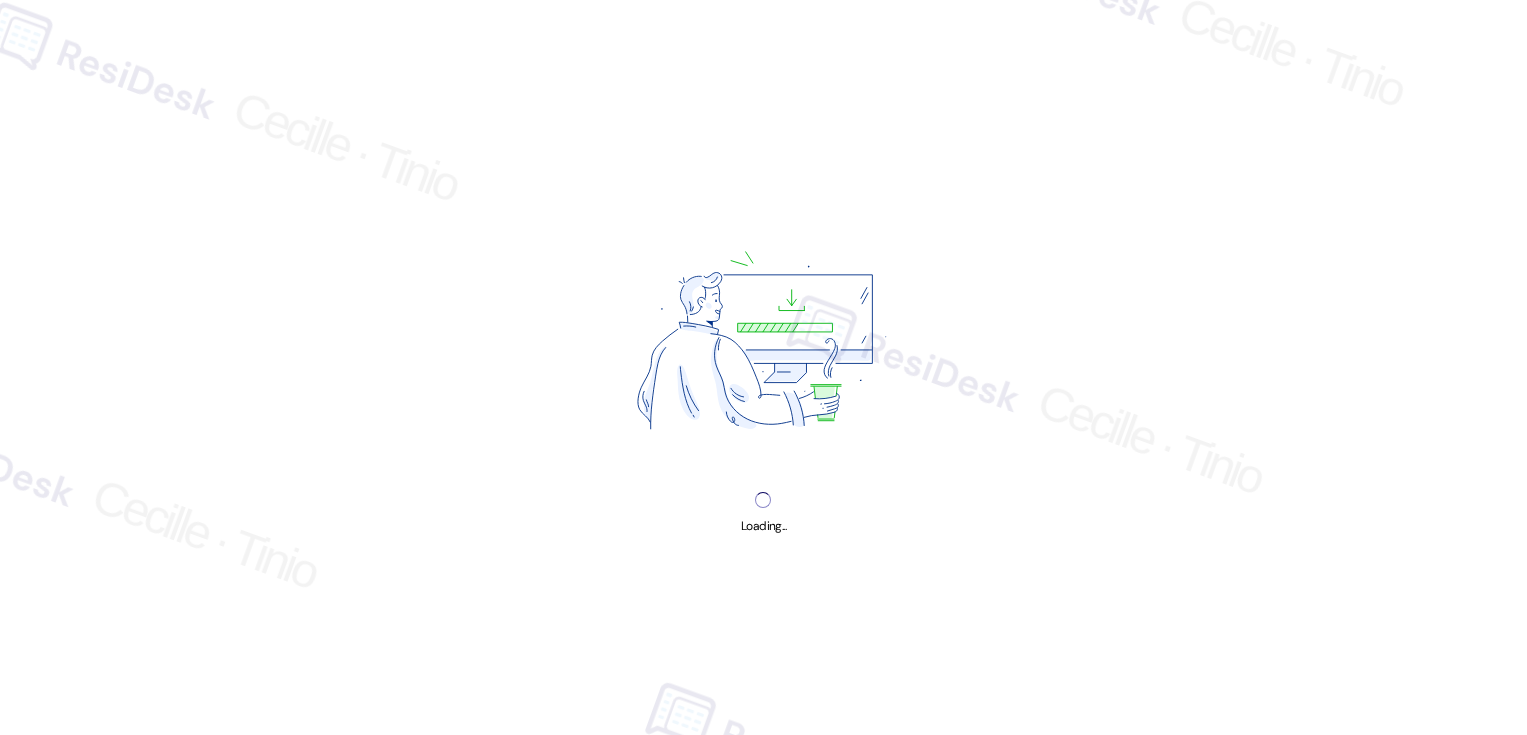 scroll, scrollTop: 0, scrollLeft: 0, axis: both 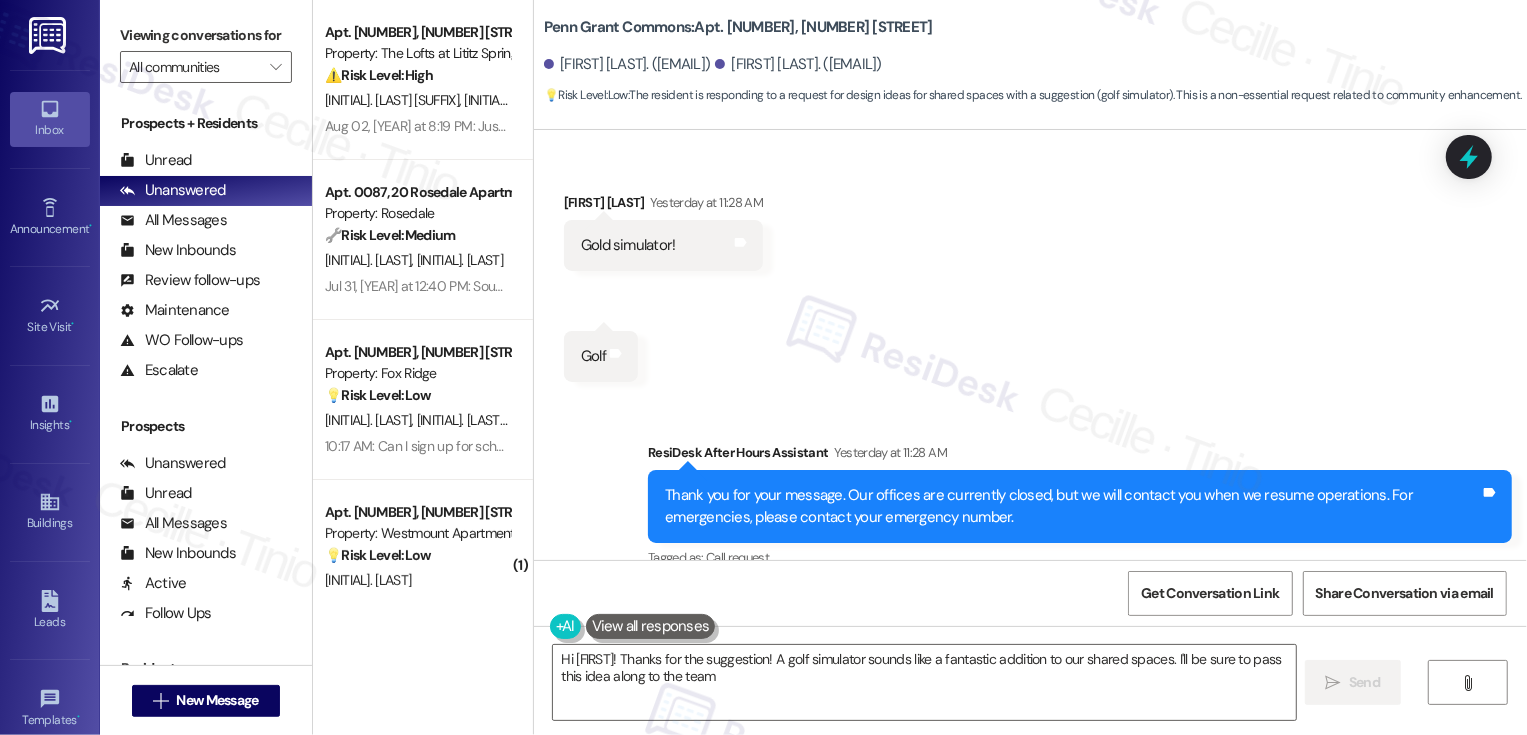 type on "Hi [FIRST]! Thanks for the suggestion! A golf simulator sounds like a fantastic addition to our shared spaces. I'll be sure to pass this idea along to the team!" 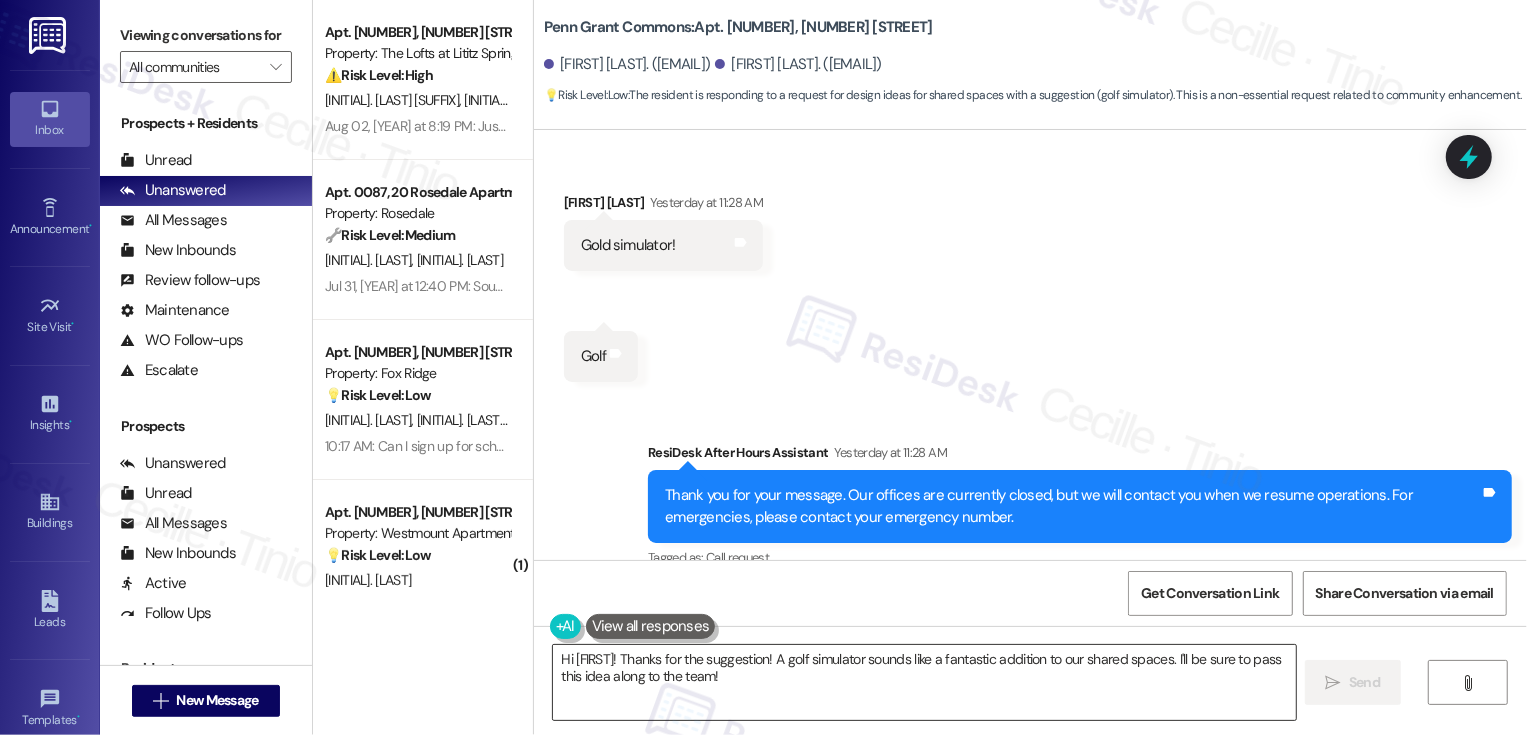 click on "Hi [FIRST]! Thanks for the suggestion! A golf simulator sounds like a fantastic addition to our shared spaces. I'll be sure to pass this idea along to the team!" at bounding box center [924, 682] 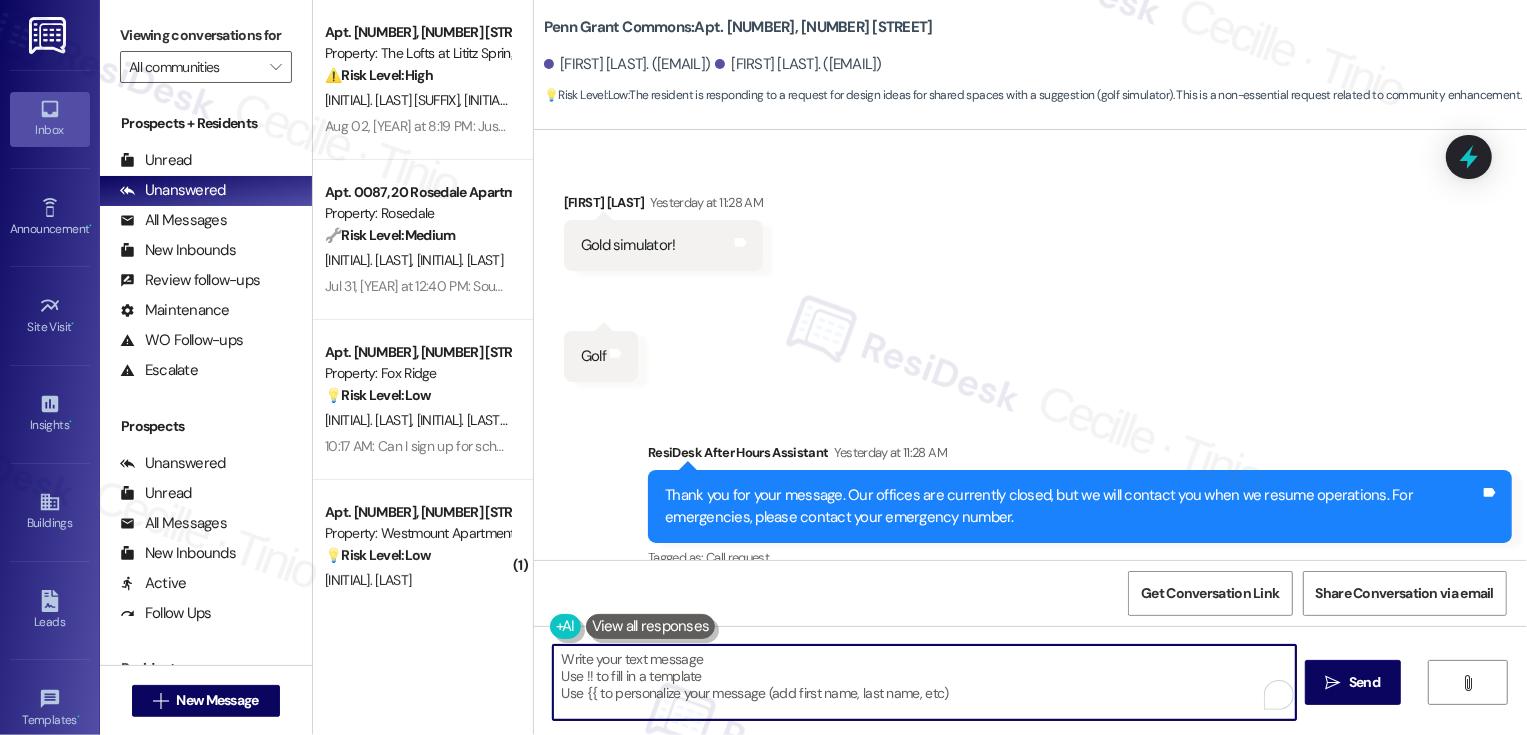 paste on "Love that—thank you for sharing :pray: We’re trying to design this with actual residents in mind, so every little detail helps" 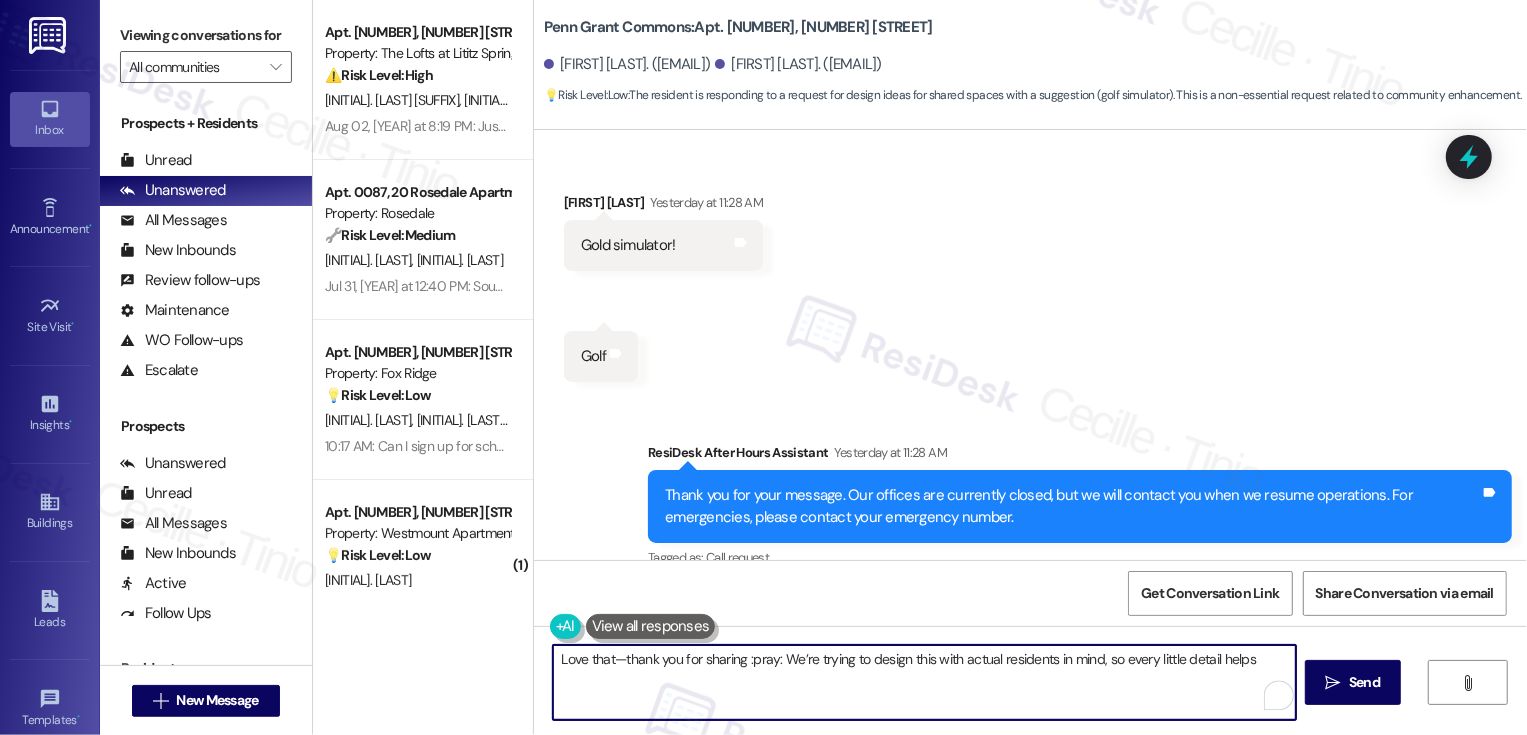 type on "Love that—thank you for sharing :pray: We’re trying to design this with actual residents in mind, so every little detail helps!" 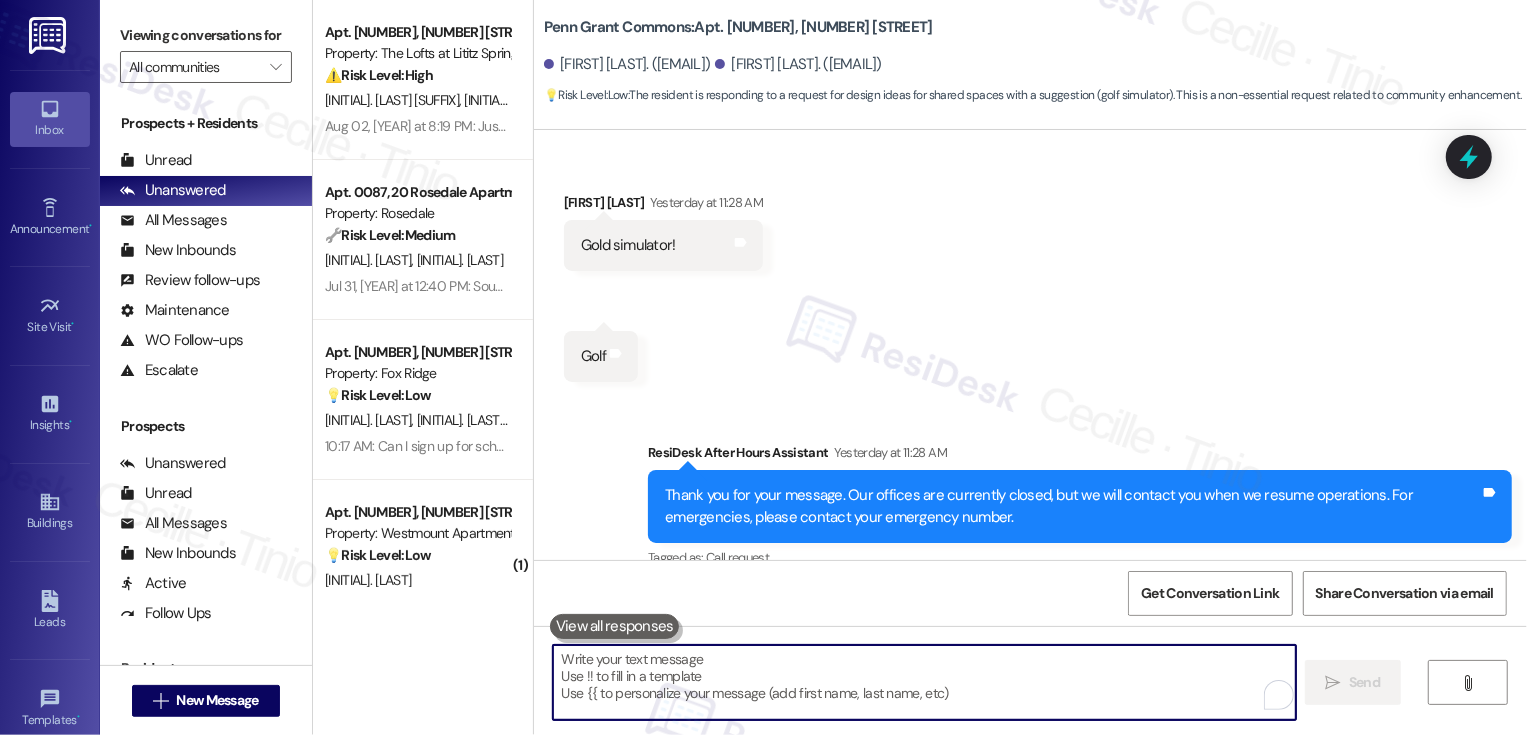 click at bounding box center [924, 682] 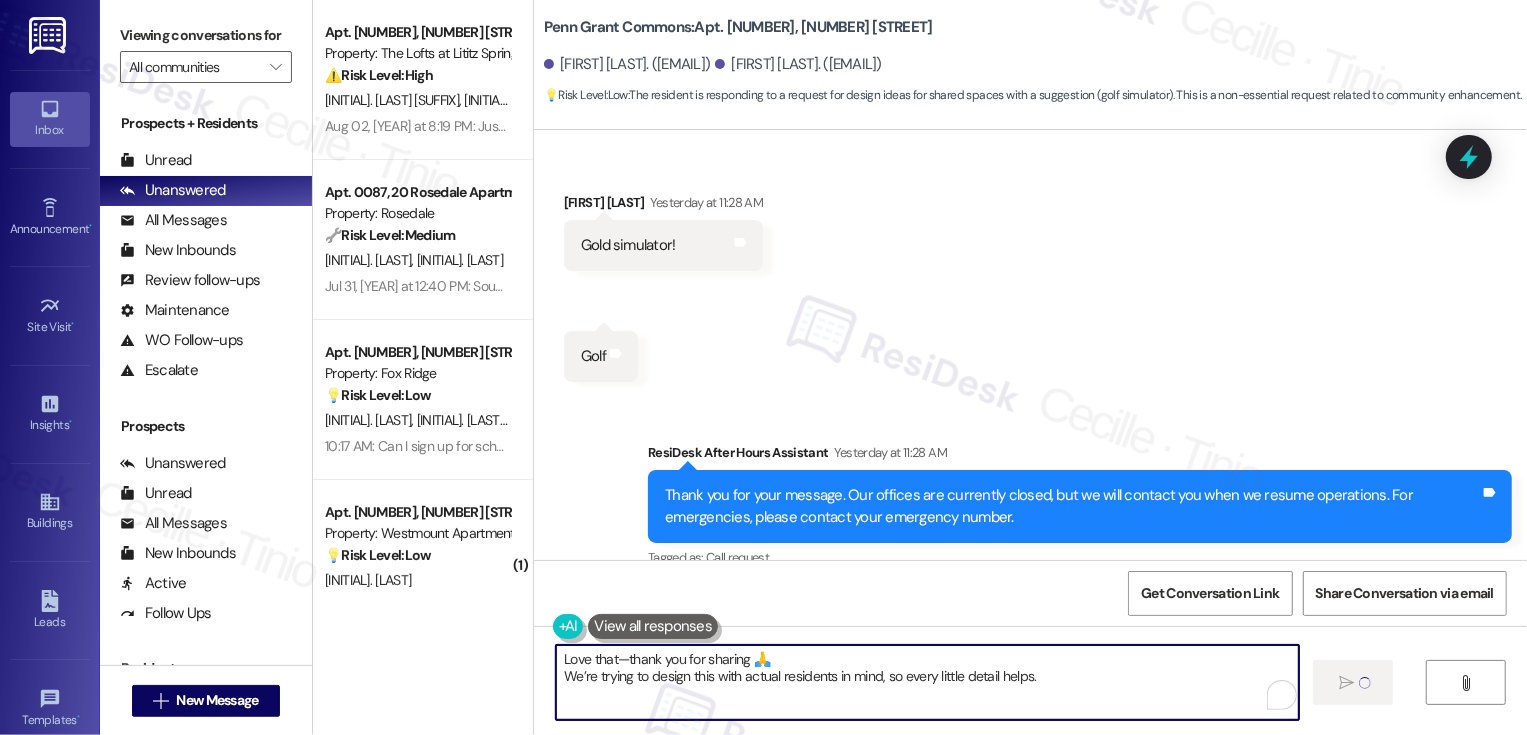 type on "Love that—thank you for sharing 🙏
We’re trying to design this with actual residents in mind, so every little detail helps." 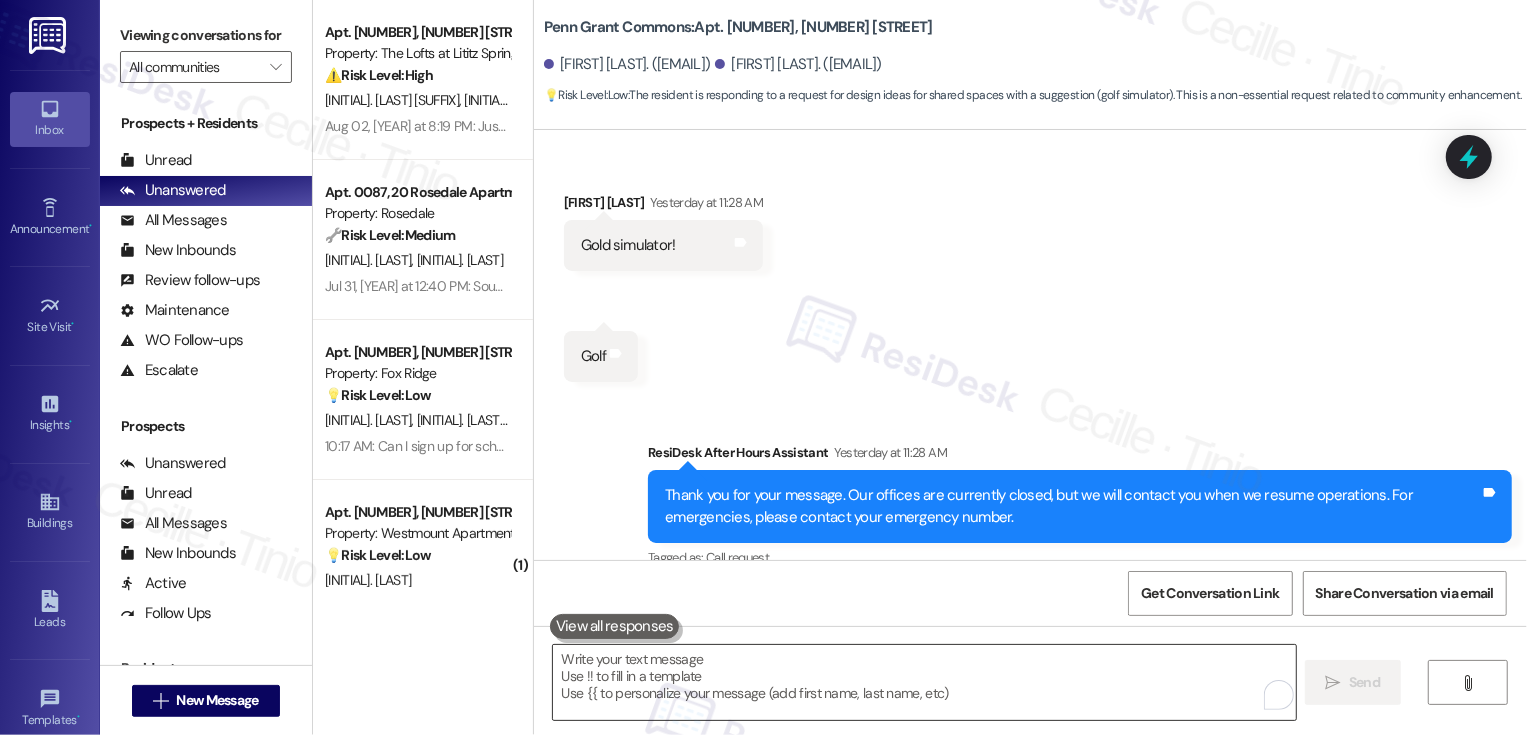 scroll, scrollTop: 6905, scrollLeft: 0, axis: vertical 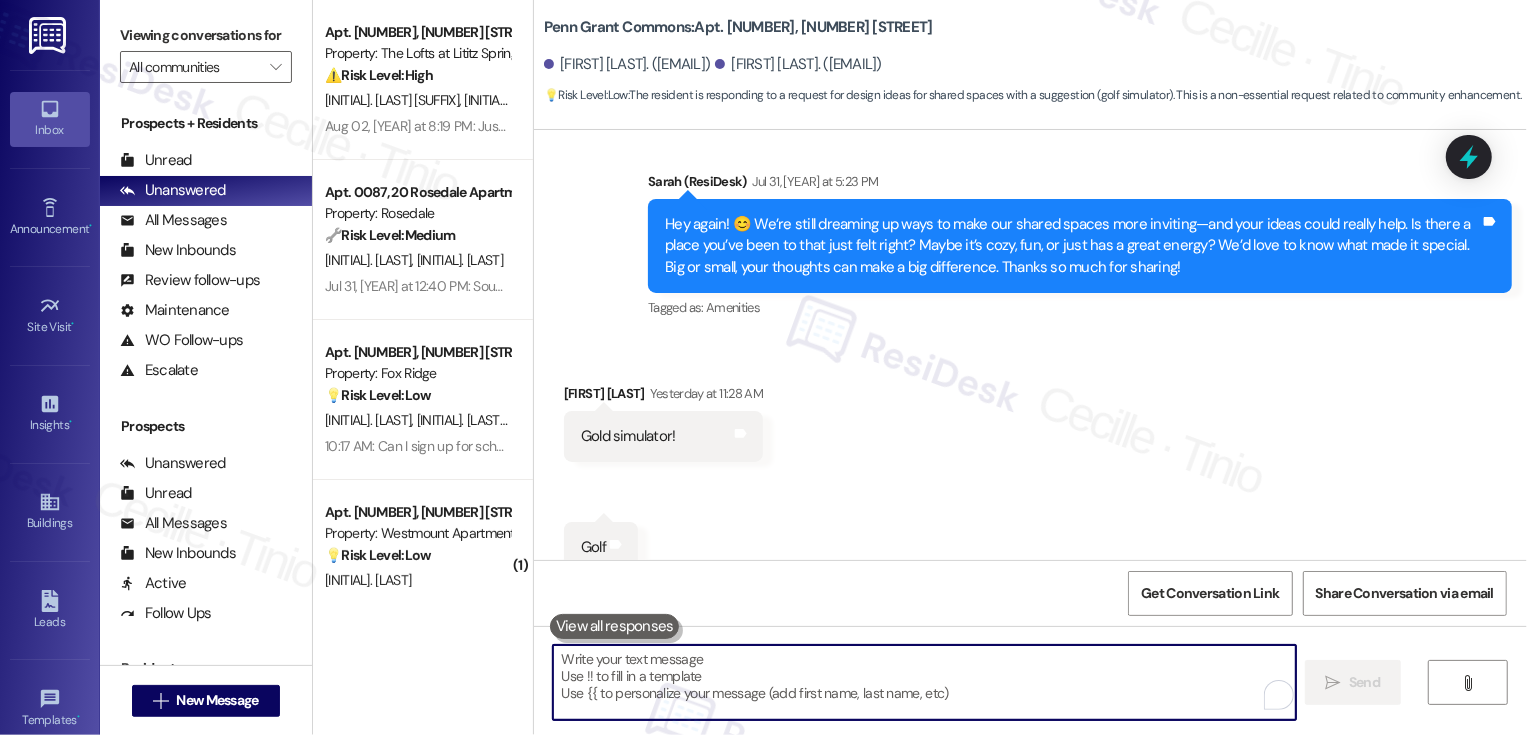 click at bounding box center [924, 682] 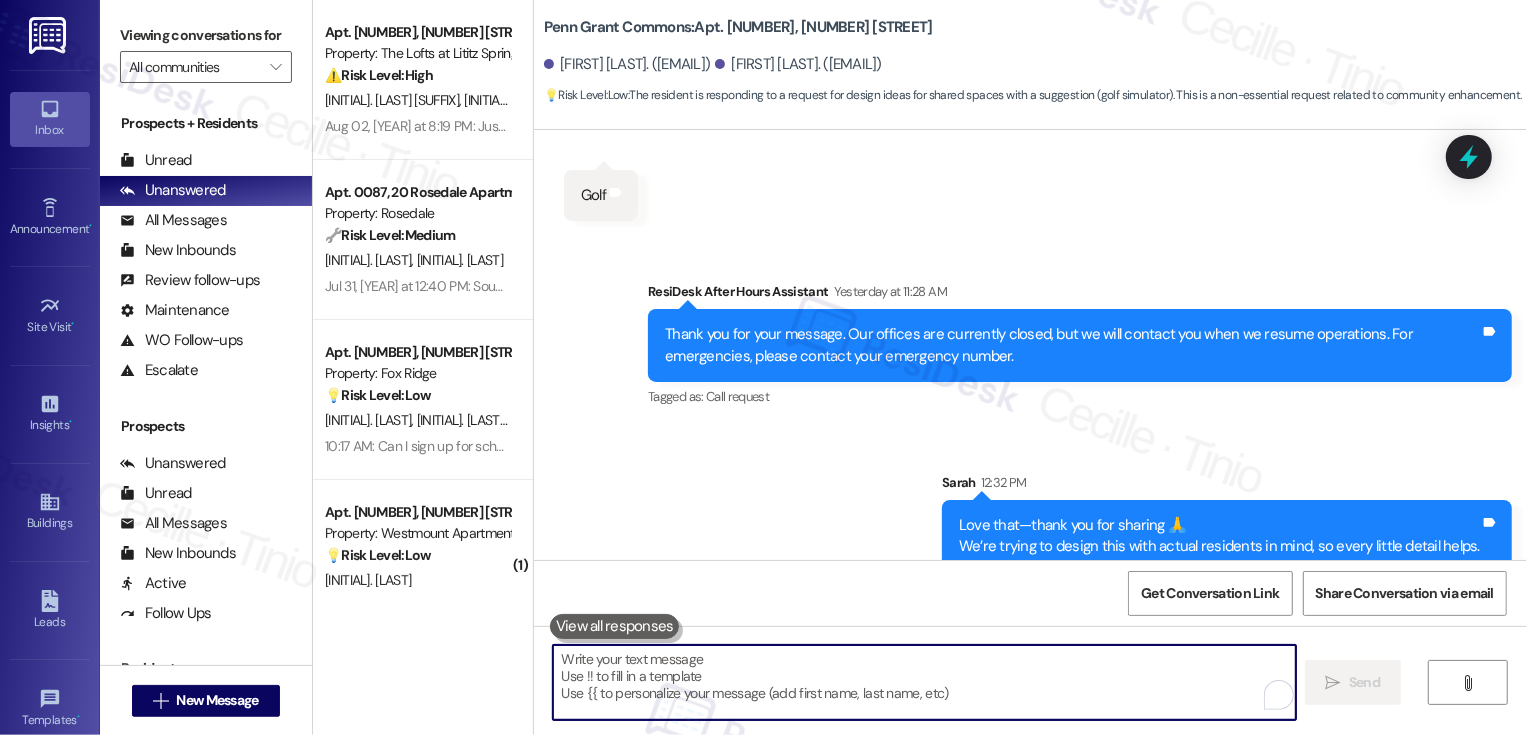 click at bounding box center (924, 682) 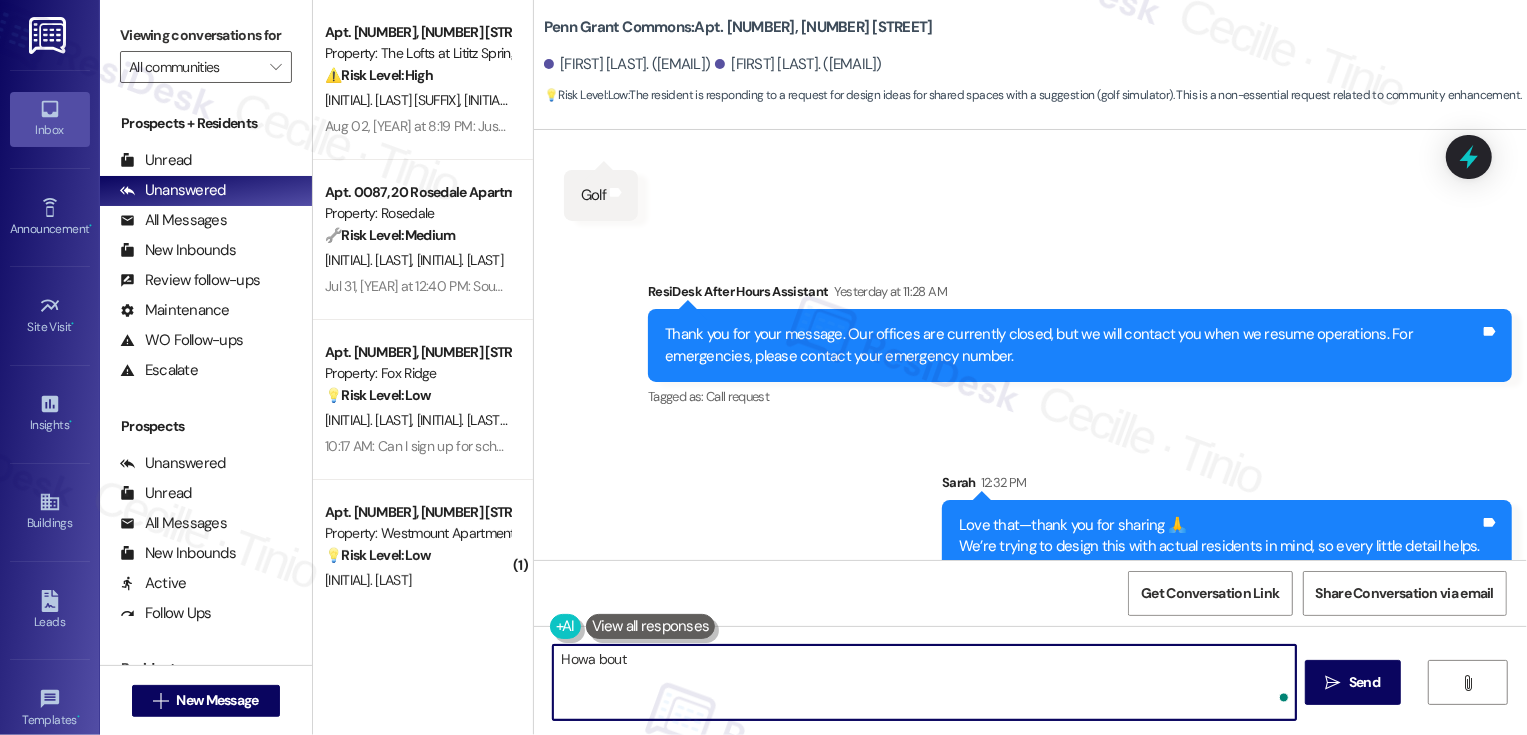paste on "When you’ve got stuff to do—work, study, emails—what’s your go-to spot?
And what would it take to make you work from a shared space here instead?" 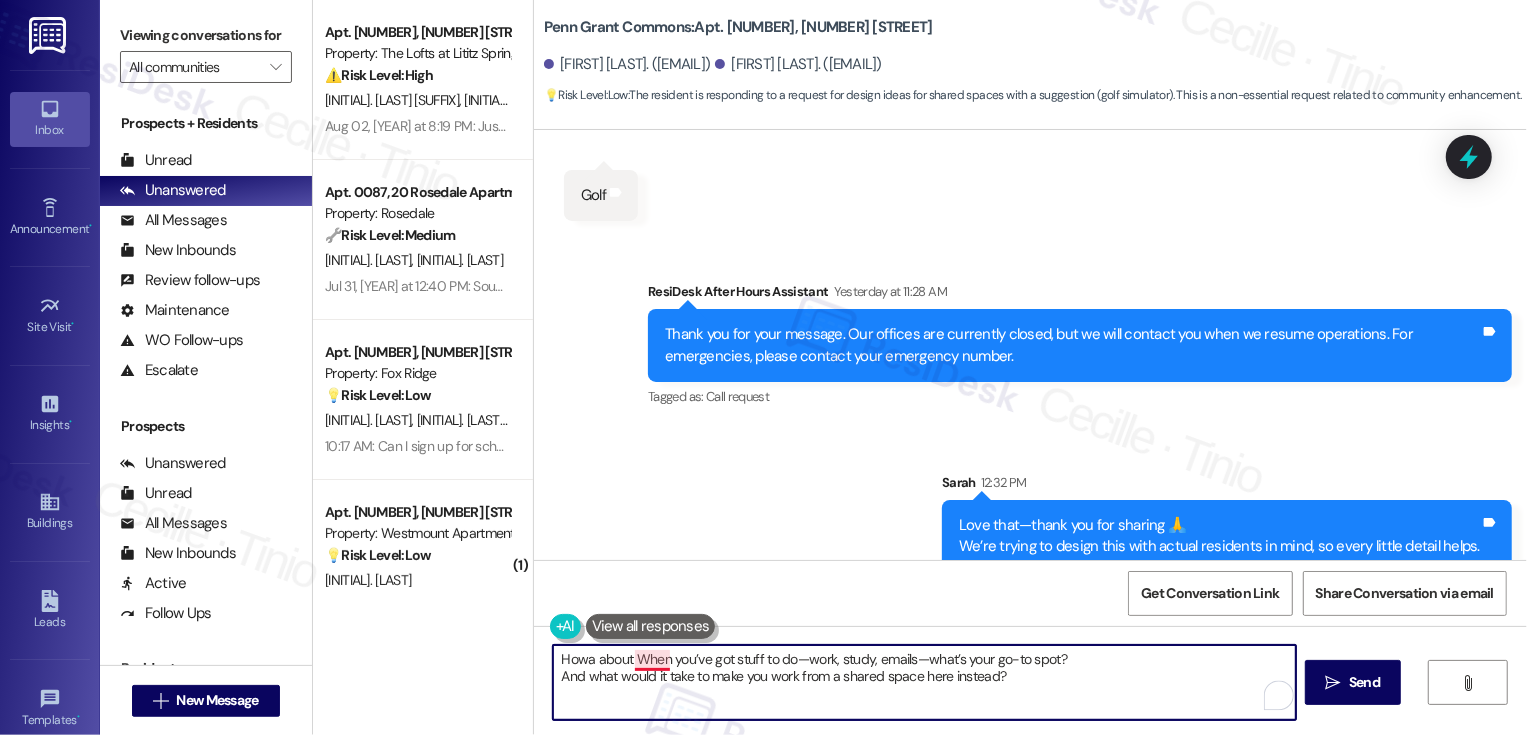 click on "Howa about When you’ve got stuff to do—work, study, emails—what’s your go-to spot?
And what would it take to make you work from a shared space here instead?" at bounding box center (924, 682) 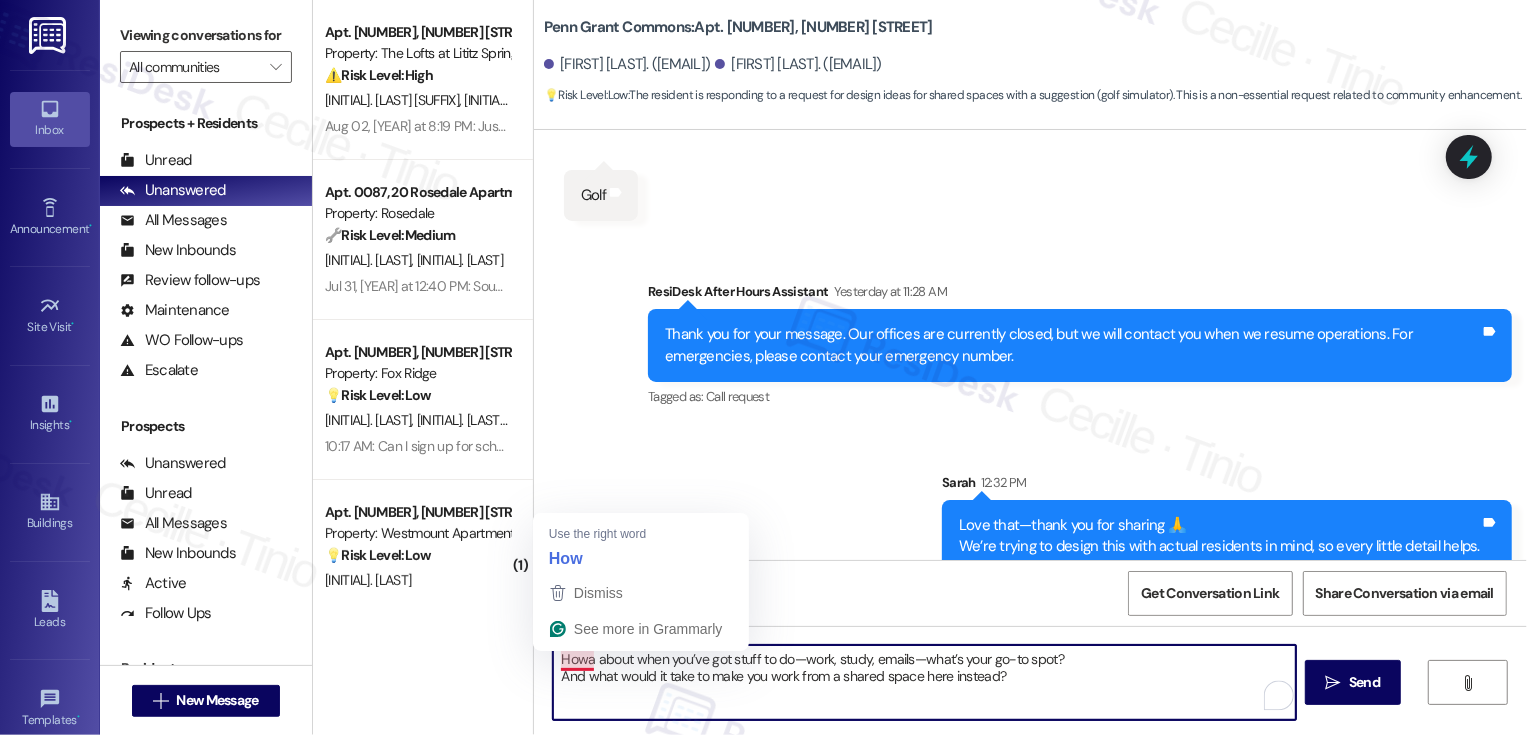 click on "Howa about when you’ve got stuff to do—work, study, emails—what’s your go-to spot?
And what would it take to make you work from a shared space here instead?" at bounding box center (924, 682) 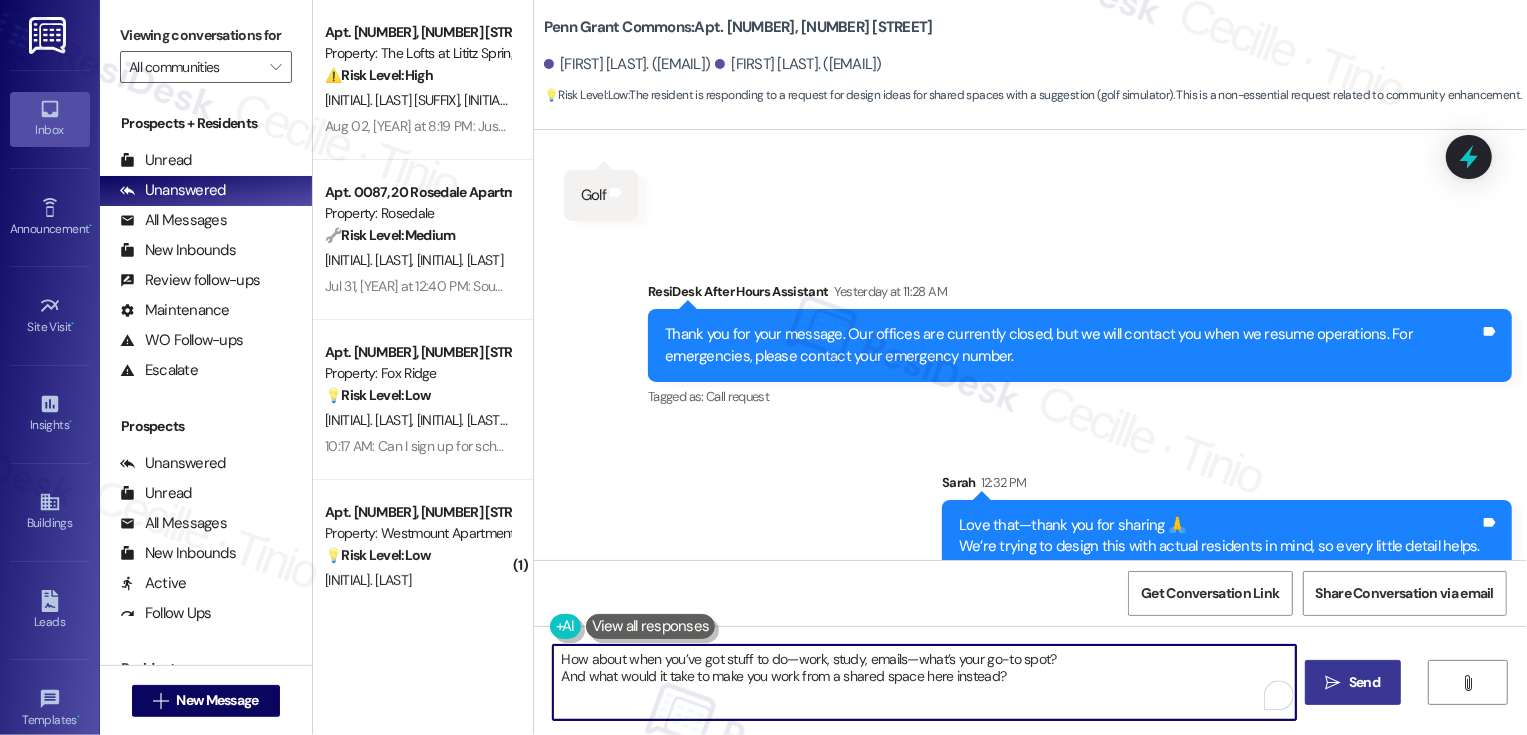 type on "How about when you’ve got stuff to do—work, study, emails—what’s your go-to spot?
And what would it take to make you work from a shared space here instead?" 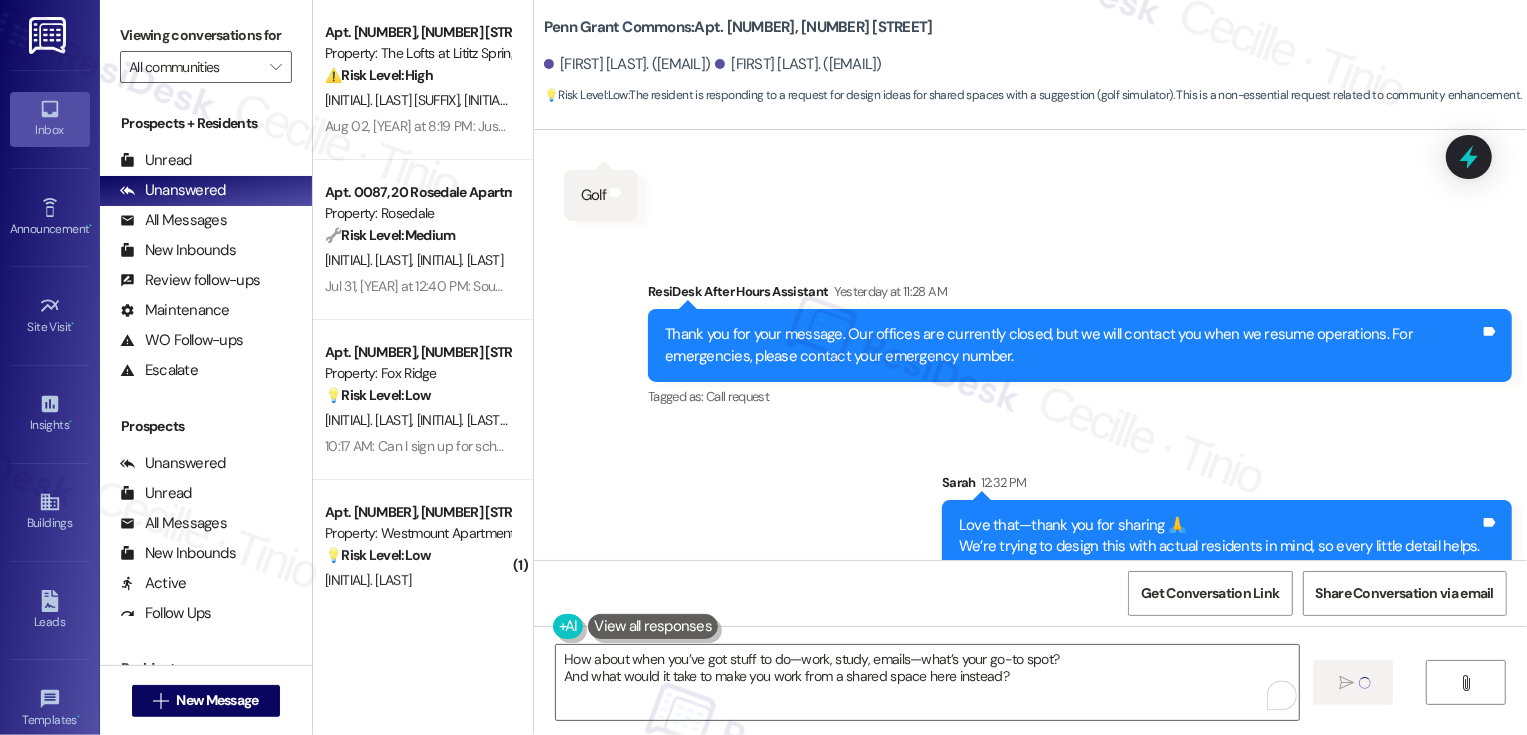 type 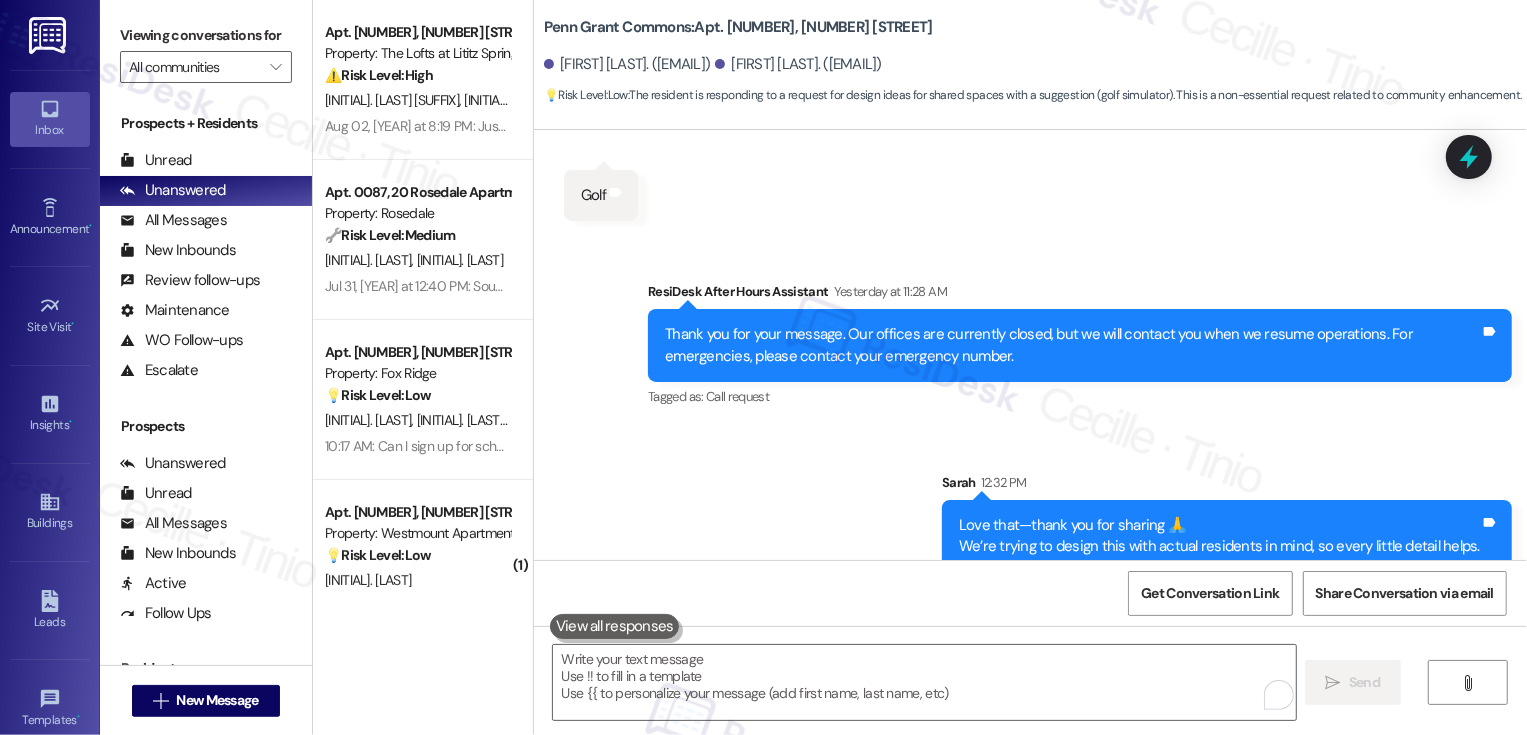 scroll, scrollTop: 7418, scrollLeft: 0, axis: vertical 